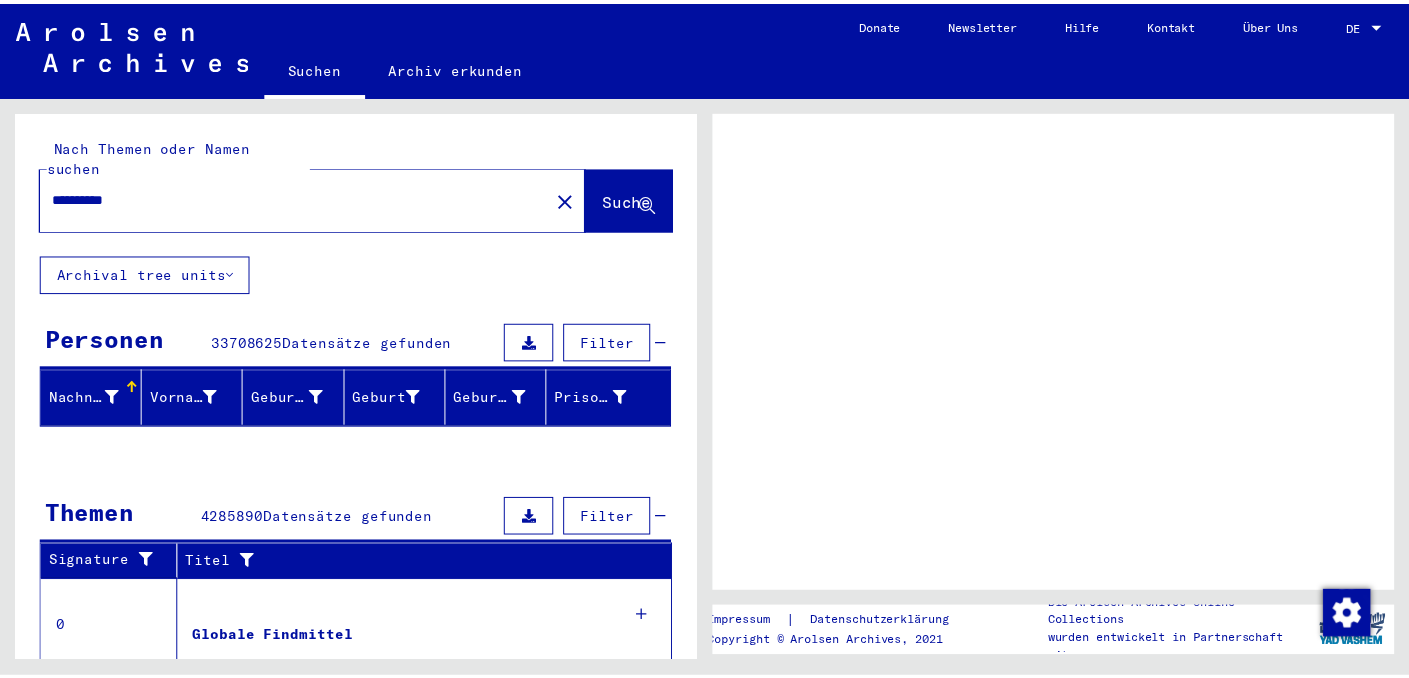 scroll, scrollTop: 0, scrollLeft: 0, axis: both 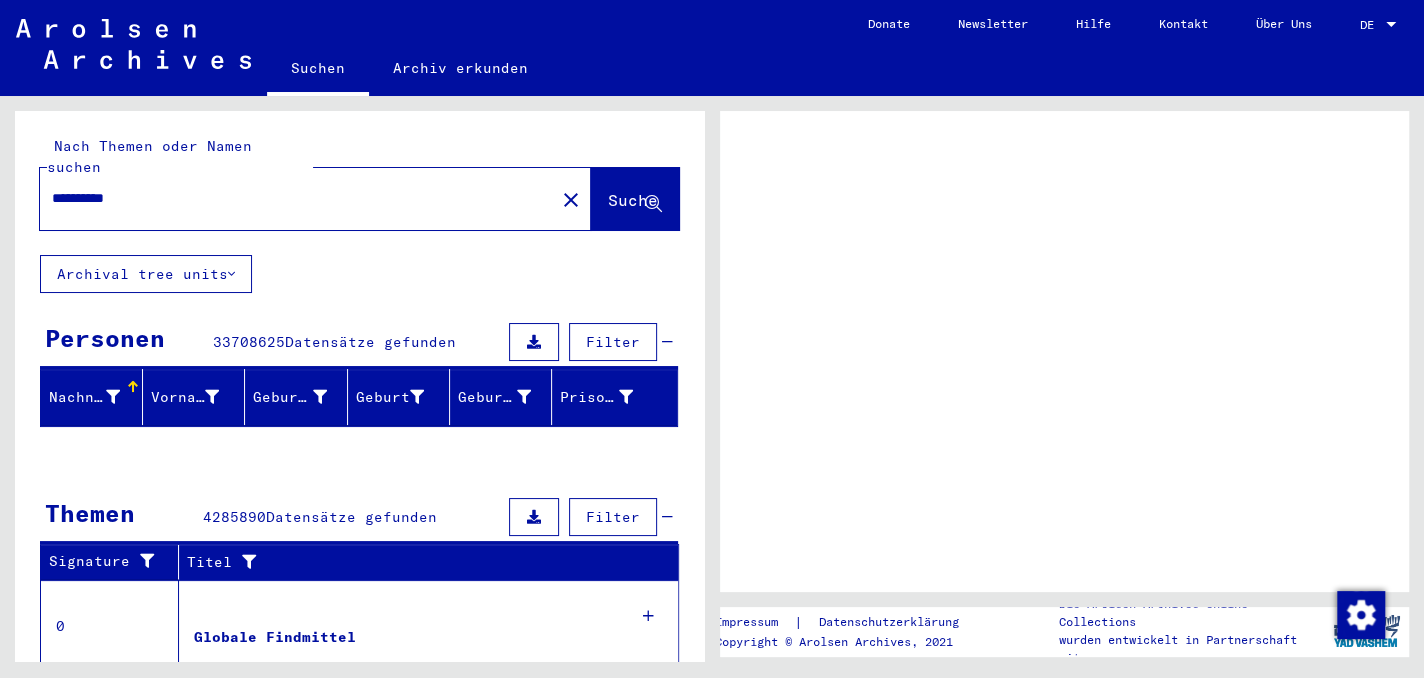 click on "Suche" 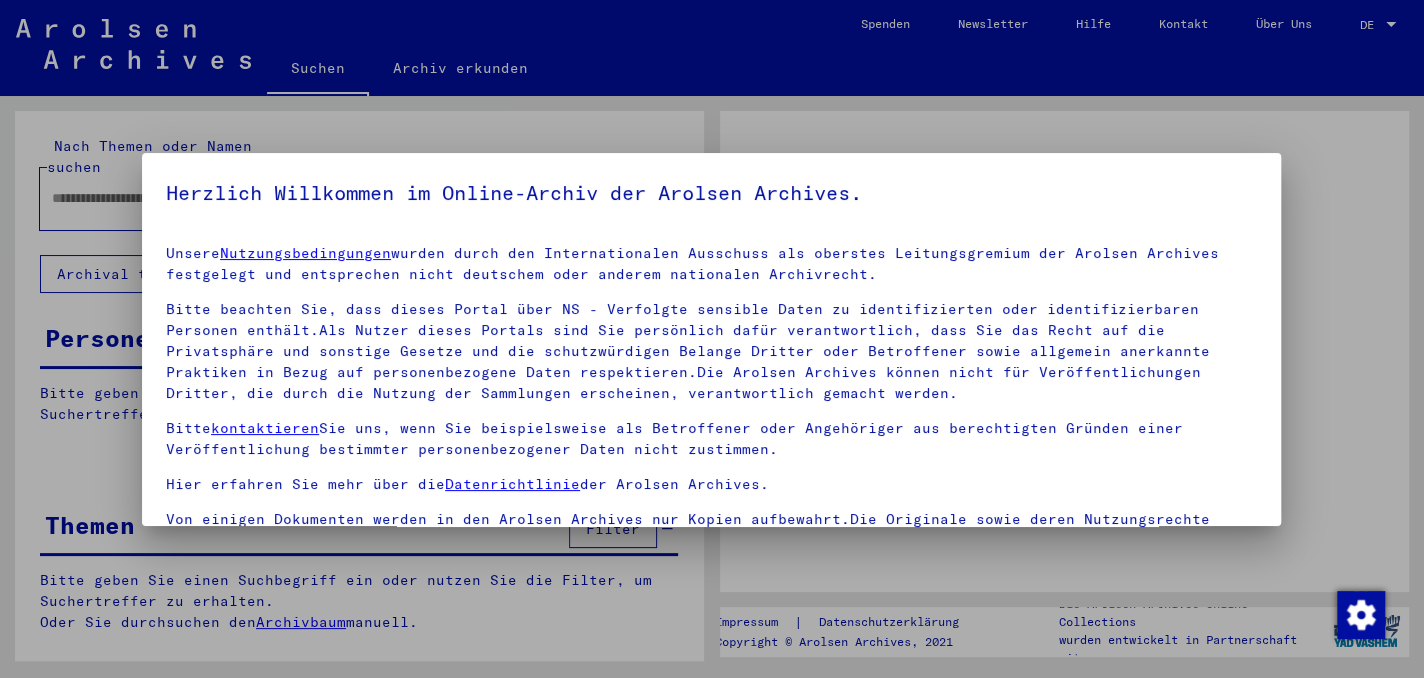 type on "**********" 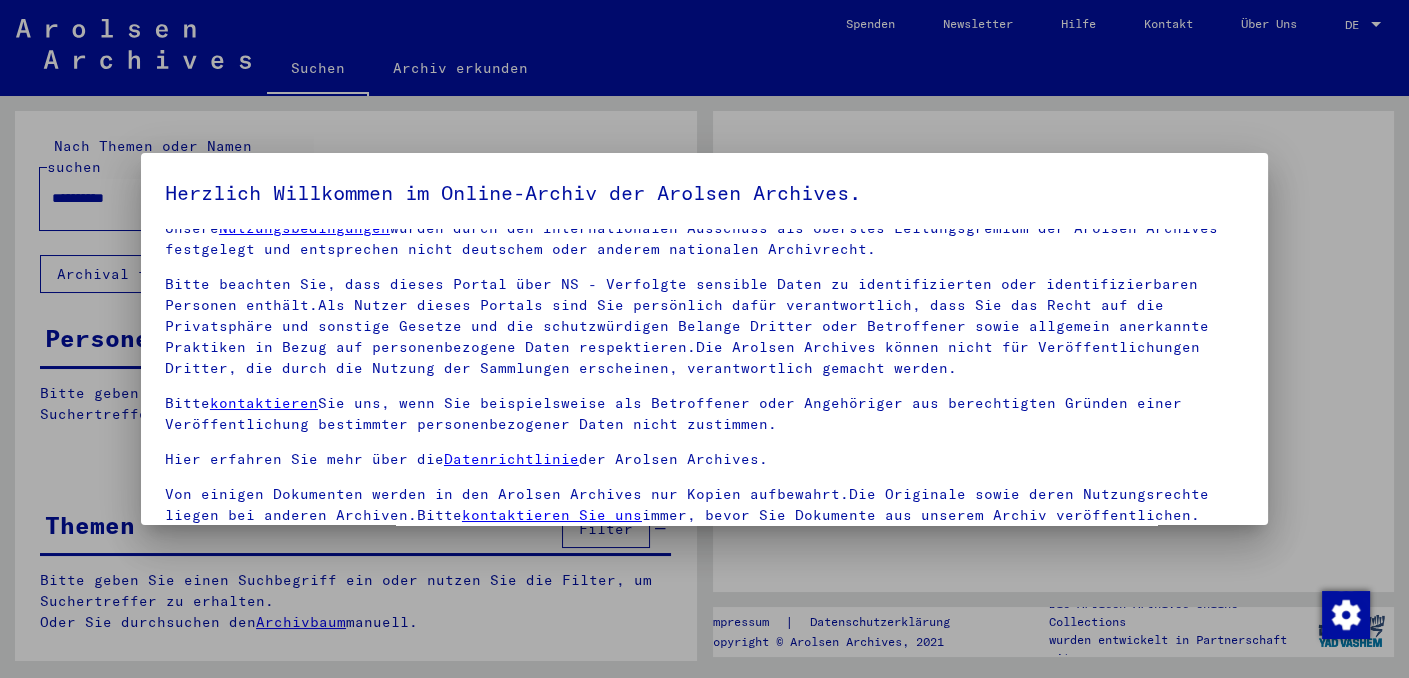 scroll, scrollTop: 38, scrollLeft: 0, axis: vertical 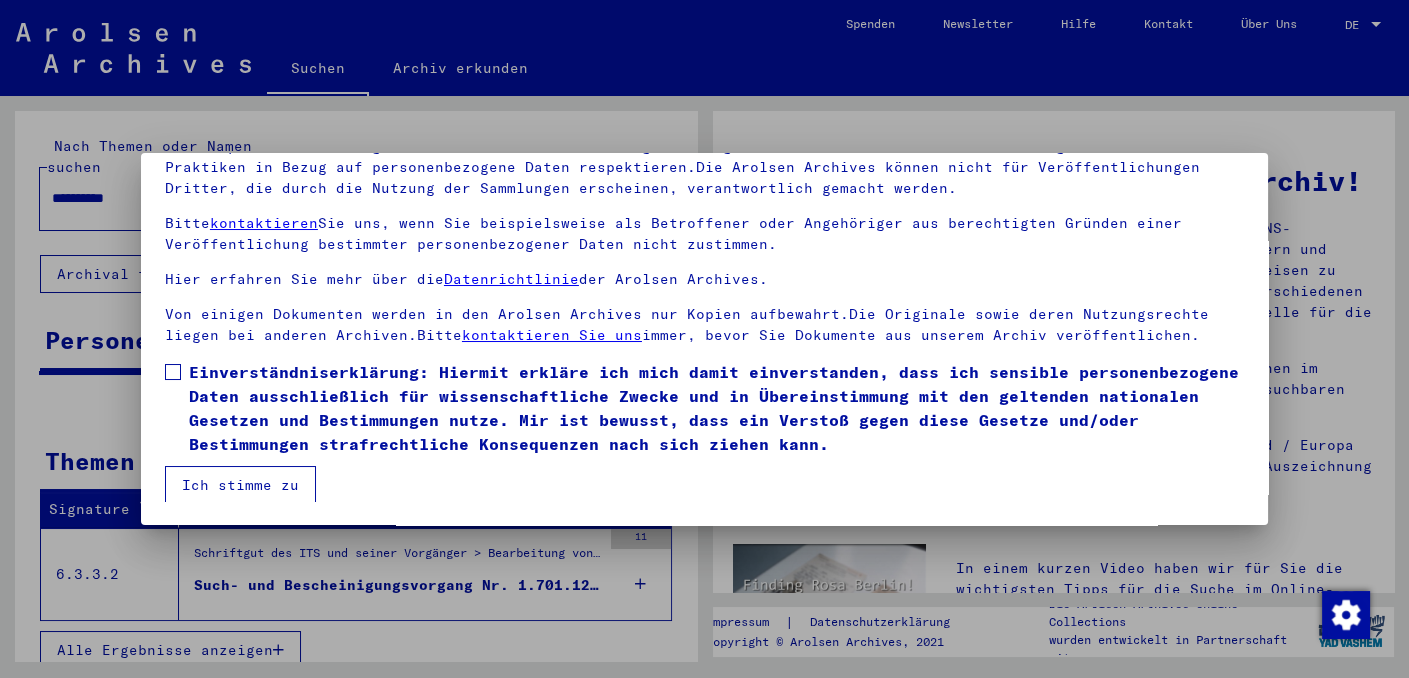drag, startPoint x: 165, startPoint y: 364, endPoint x: 168, endPoint y: 376, distance: 12.369317 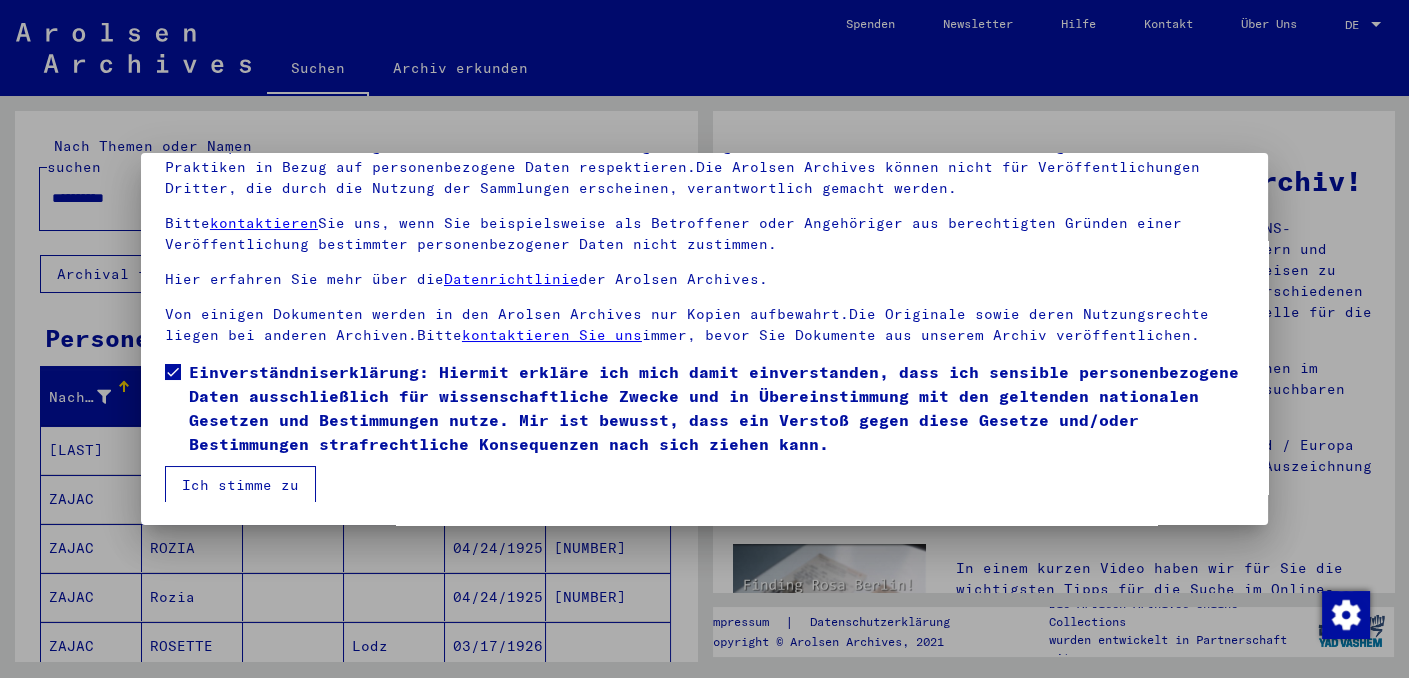 click on "Ich stimme zu" at bounding box center (240, 485) 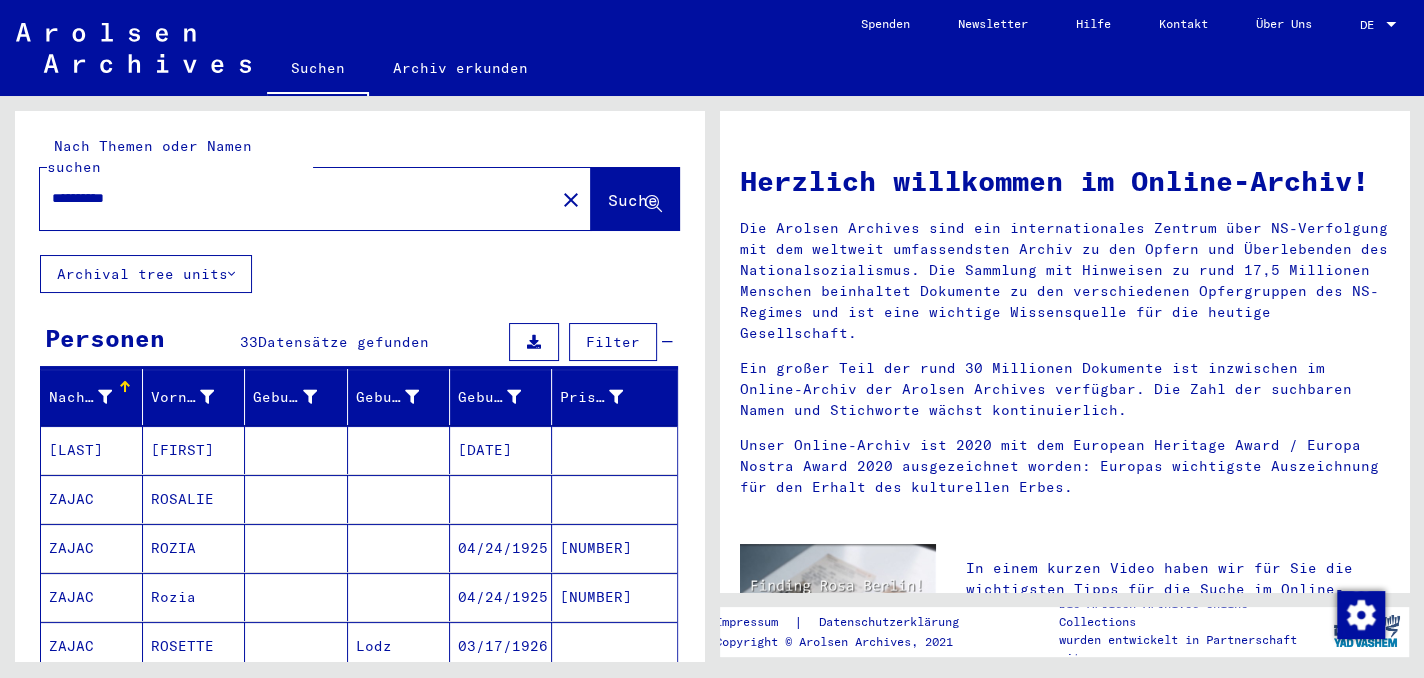 scroll, scrollTop: 200, scrollLeft: 0, axis: vertical 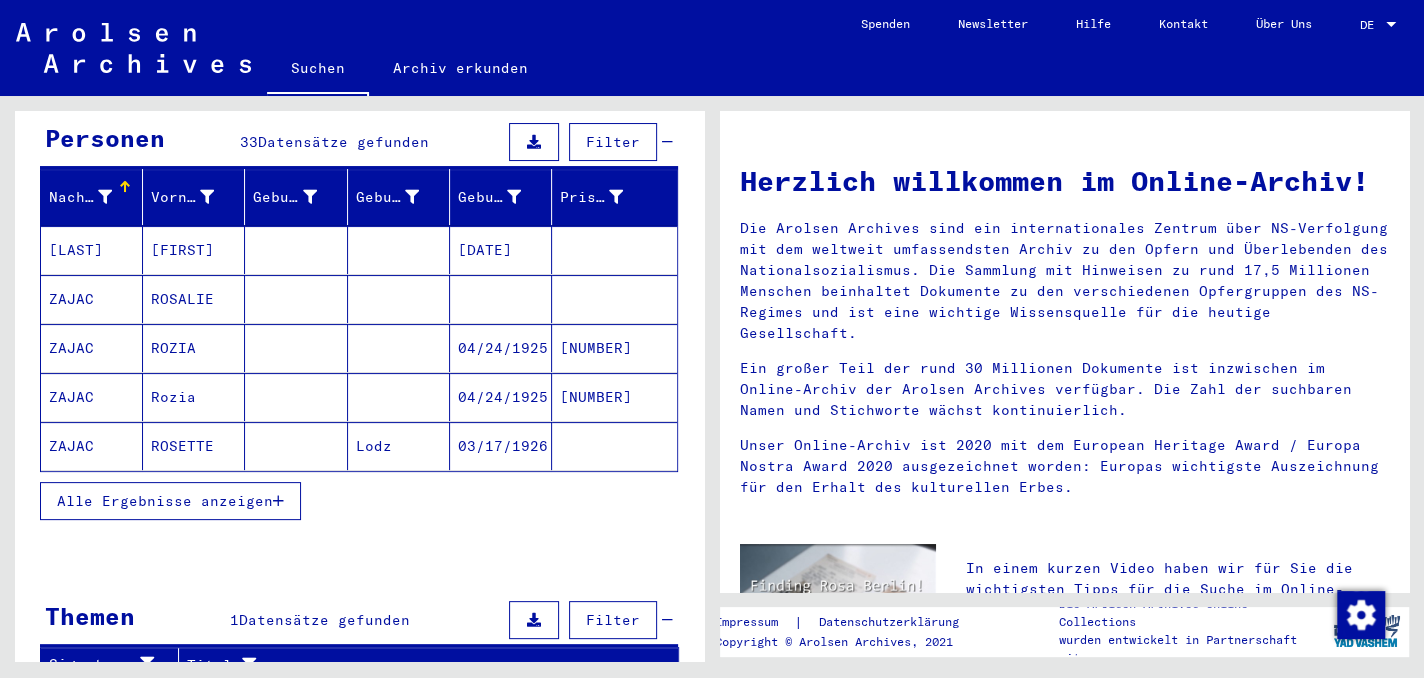 click on "ZAJAC" at bounding box center [92, 397] 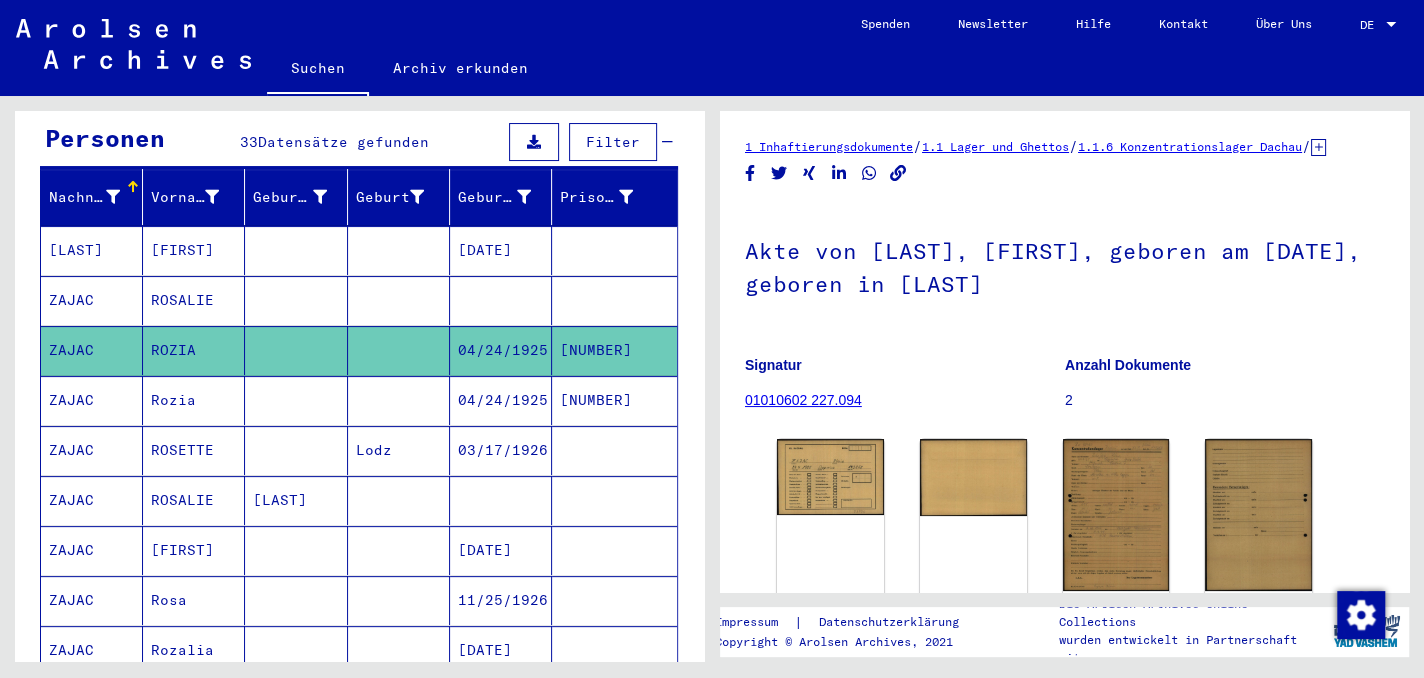 scroll, scrollTop: 0, scrollLeft: 0, axis: both 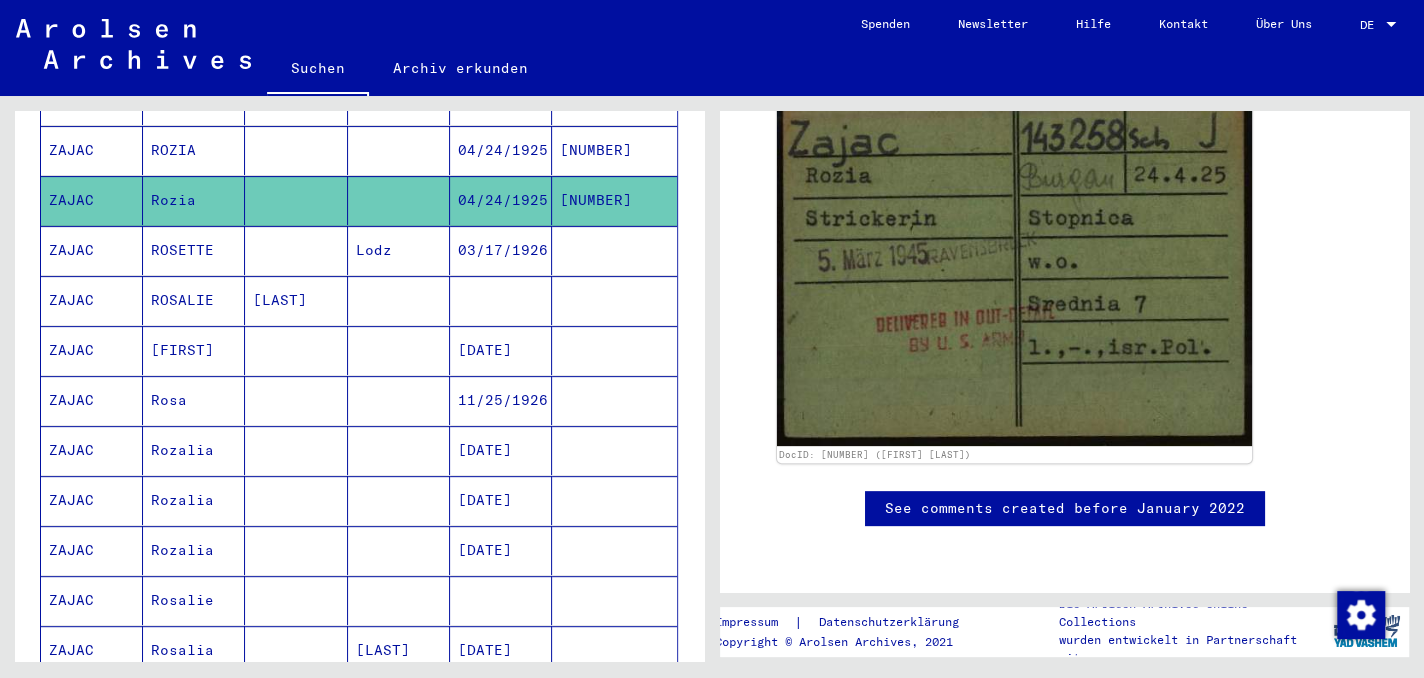 click on "ZAJAC" at bounding box center [92, 550] 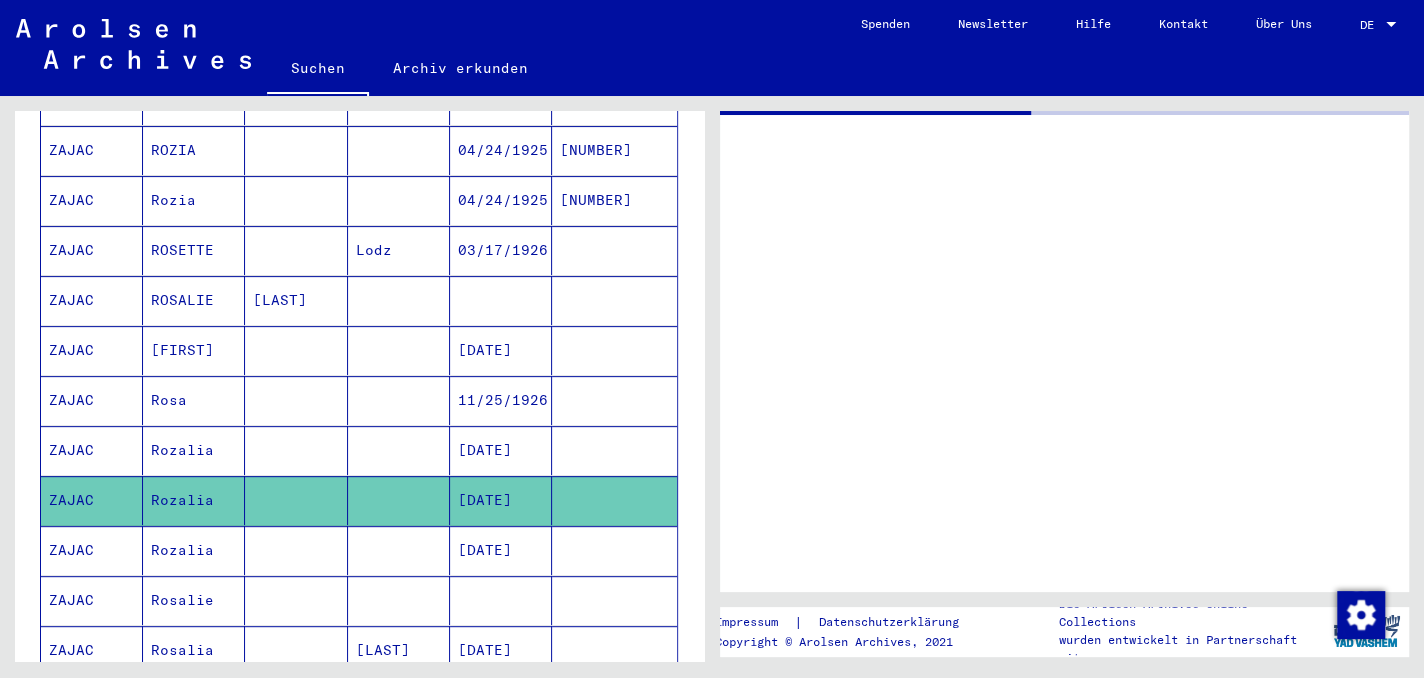 scroll, scrollTop: 0, scrollLeft: 0, axis: both 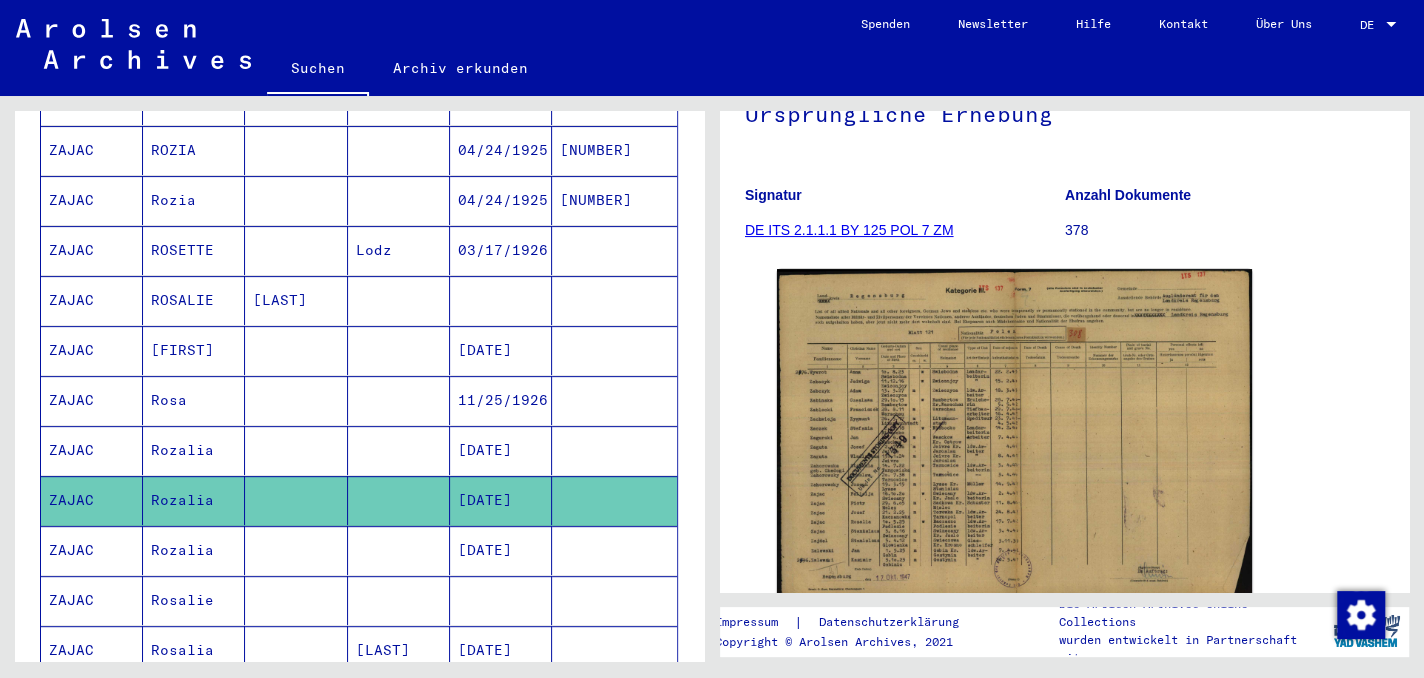 click on "ZAJAC" at bounding box center (92, 600) 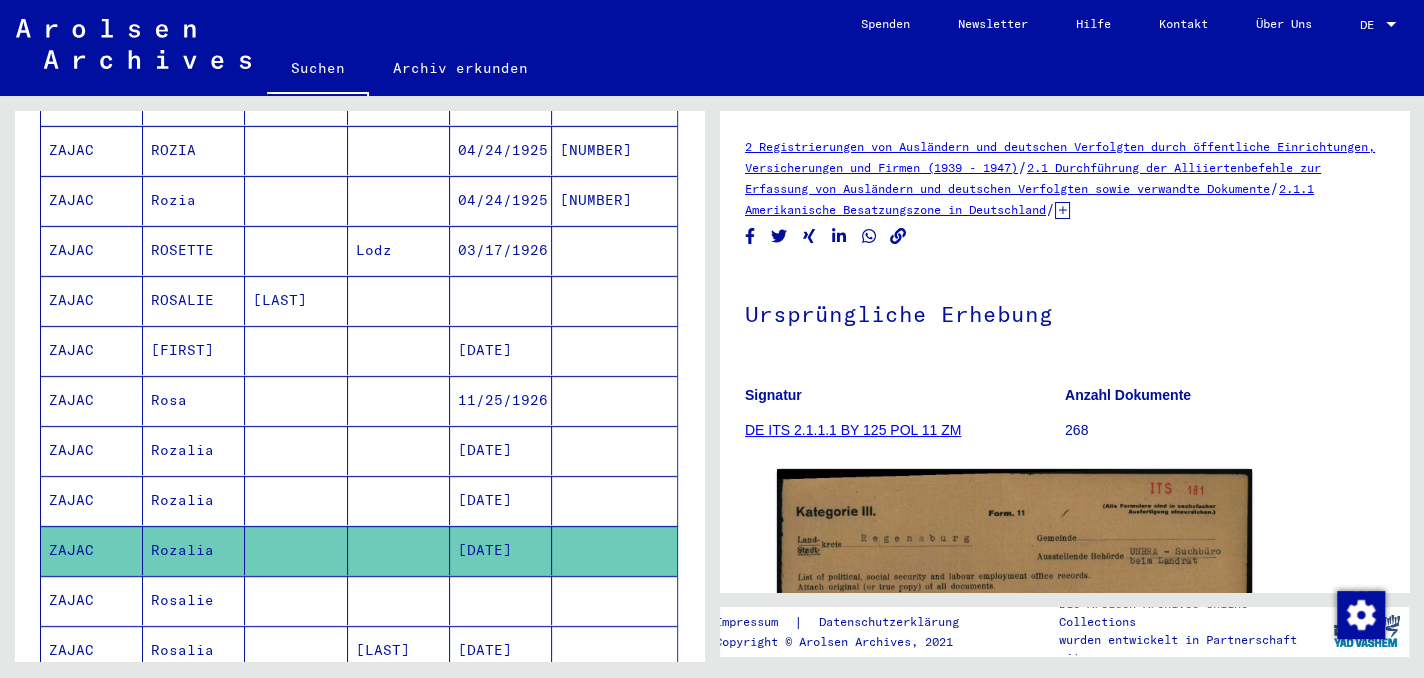 scroll, scrollTop: 0, scrollLeft: 0, axis: both 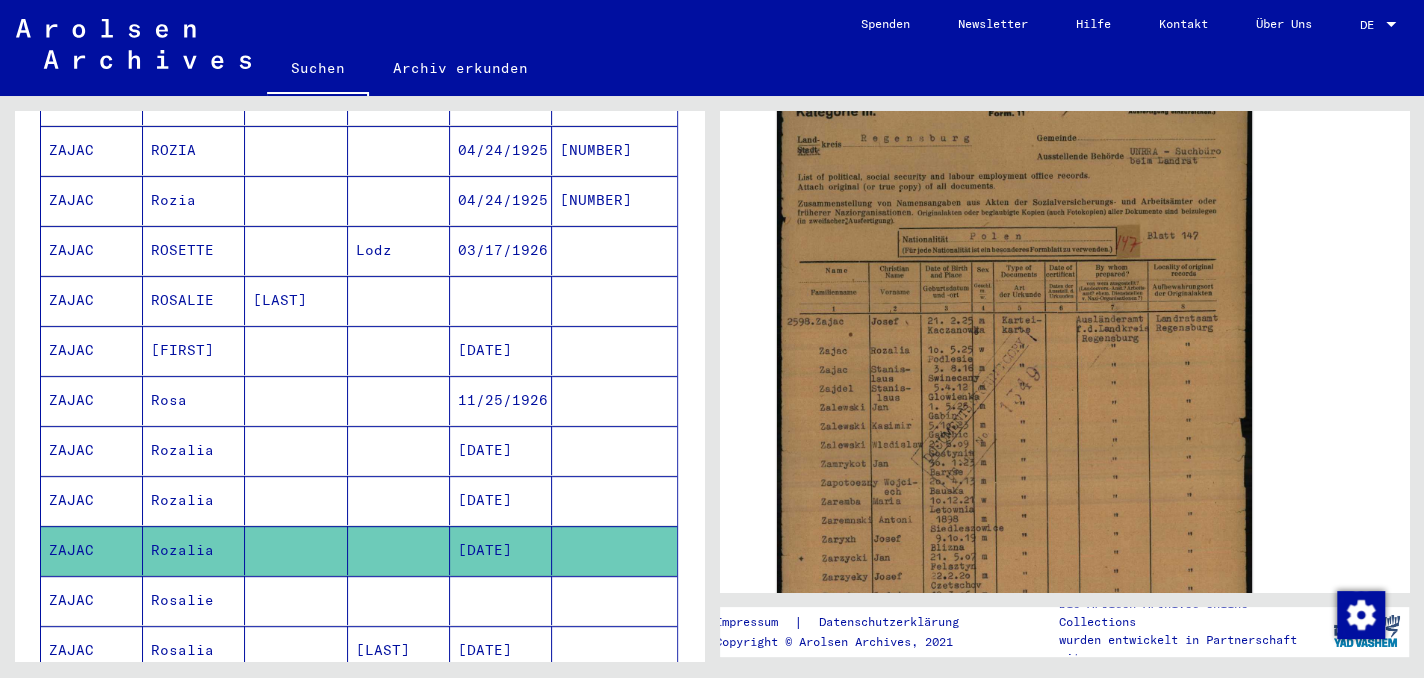 click 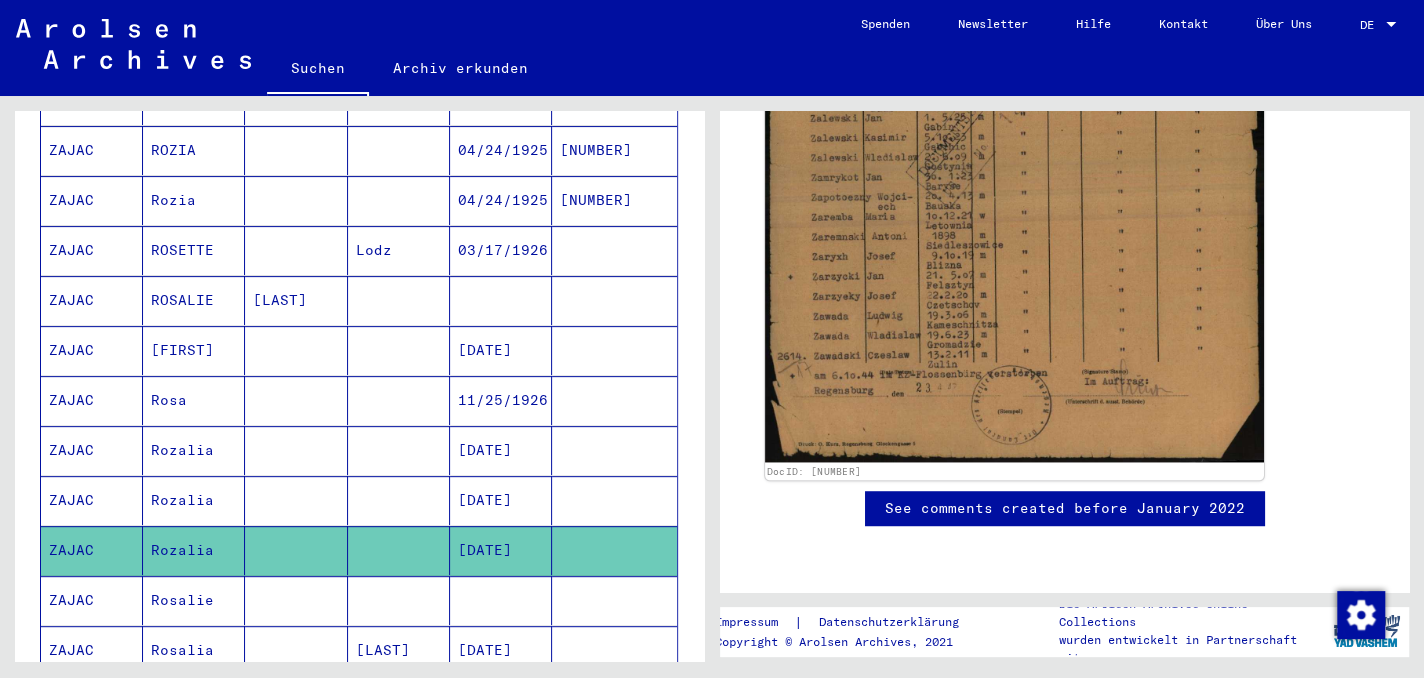 scroll, scrollTop: 800, scrollLeft: 0, axis: vertical 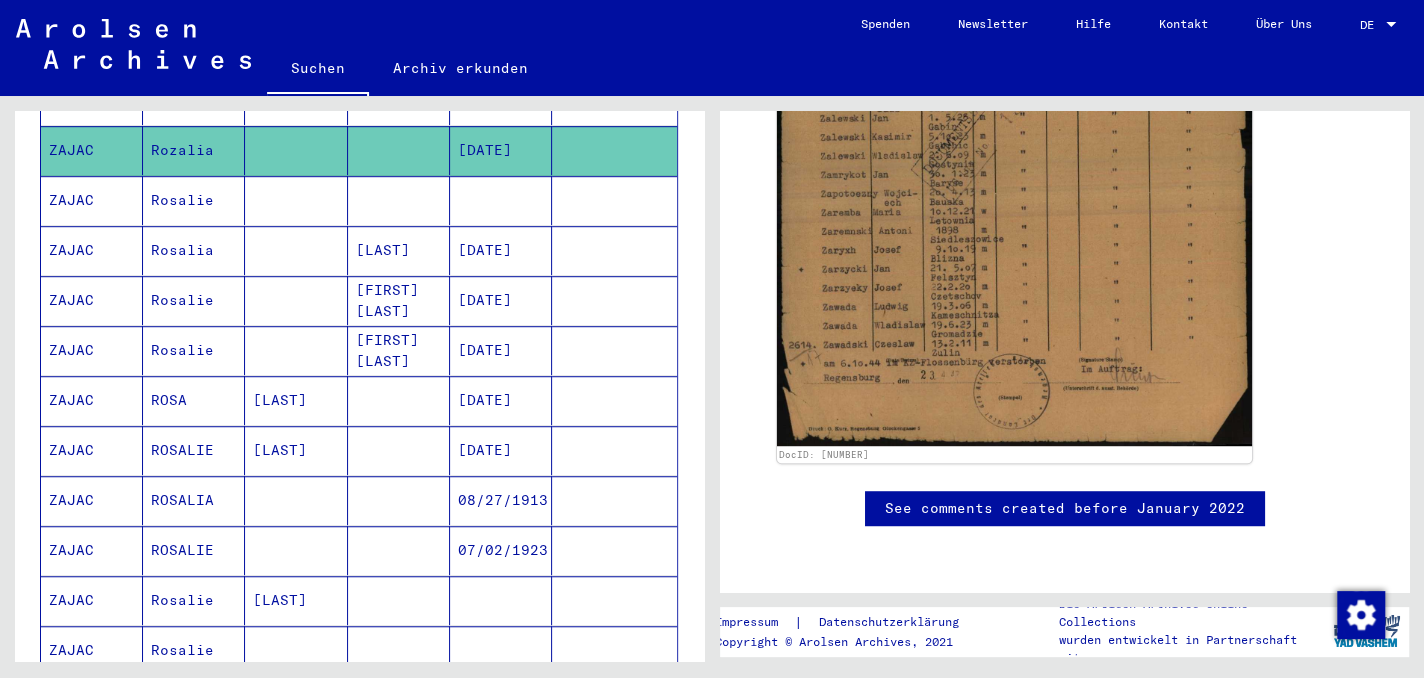 click on "ZAJAC" at bounding box center (92, 600) 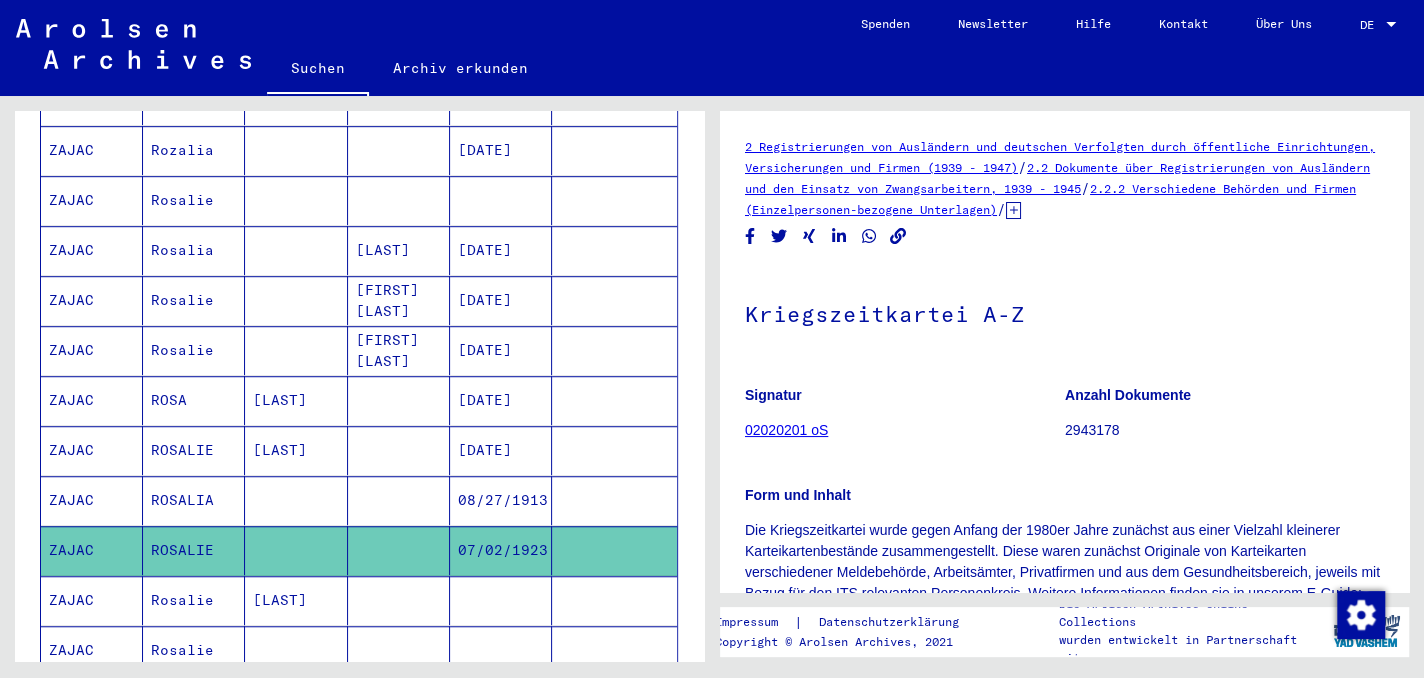 scroll, scrollTop: 0, scrollLeft: 0, axis: both 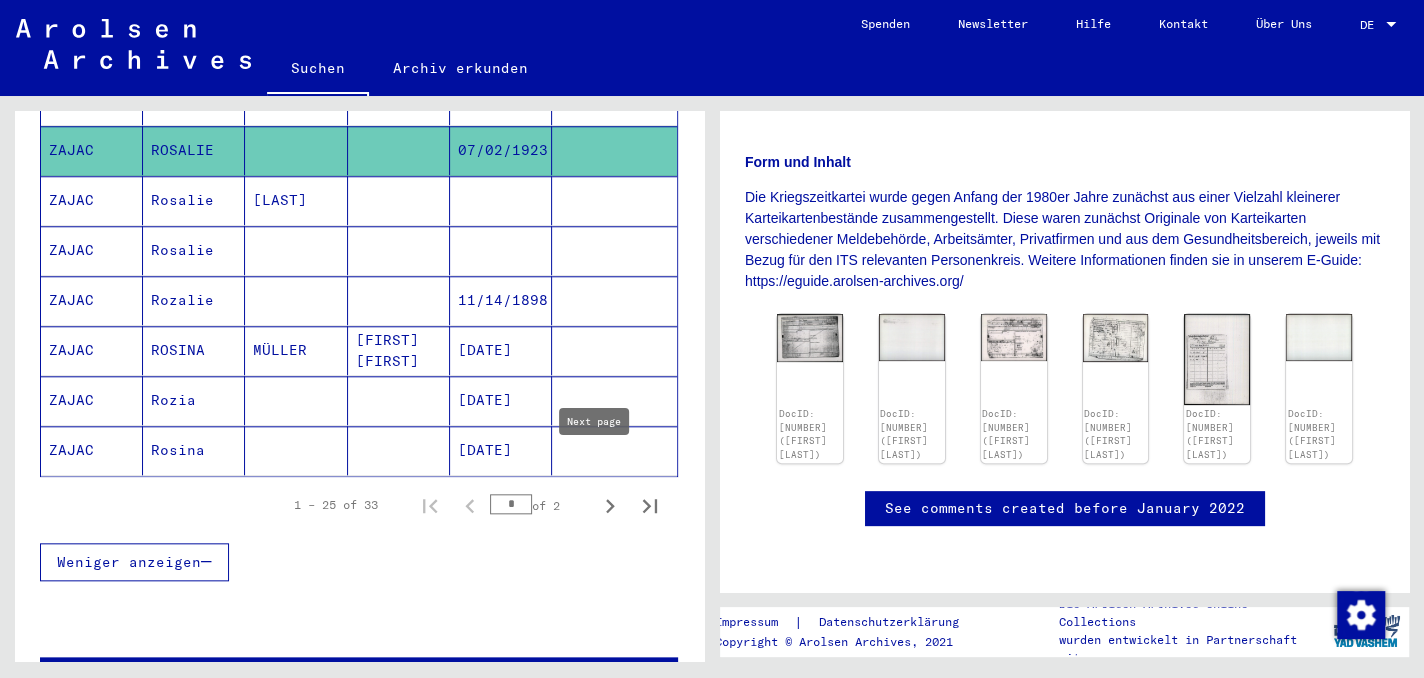 click 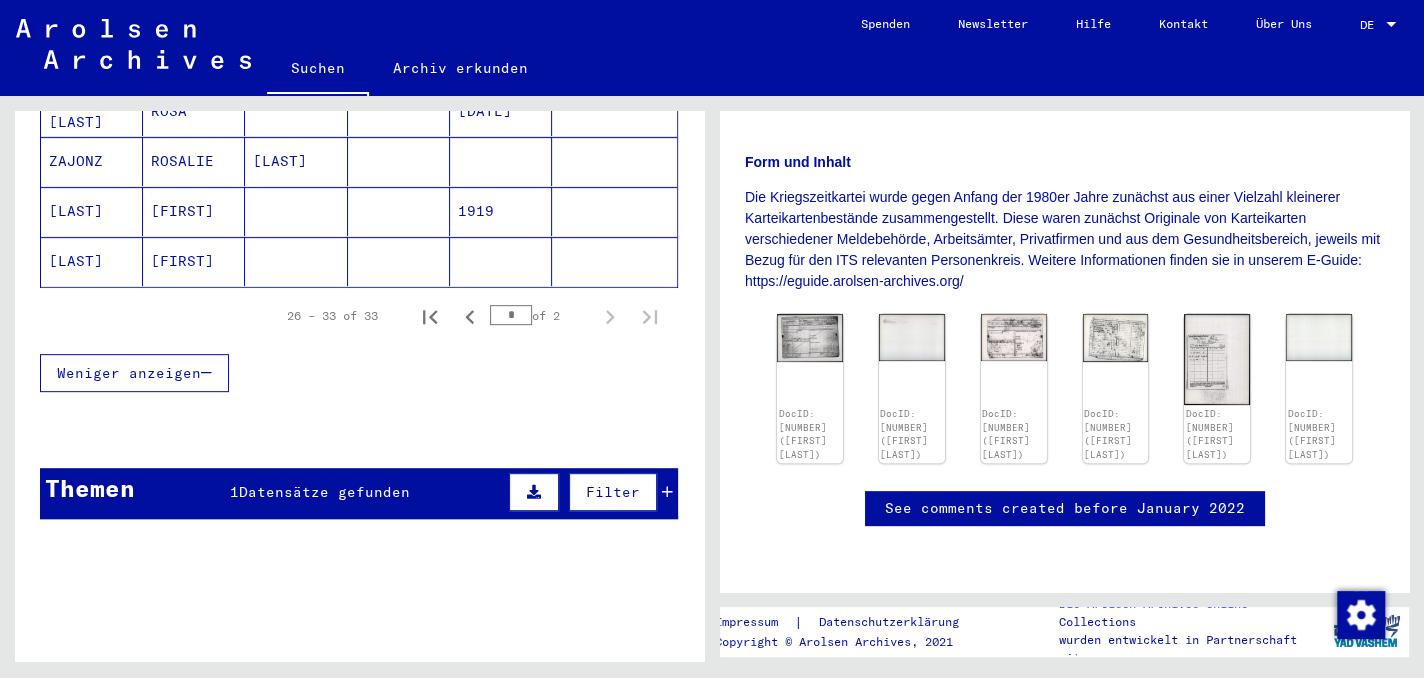 scroll, scrollTop: 0, scrollLeft: 0, axis: both 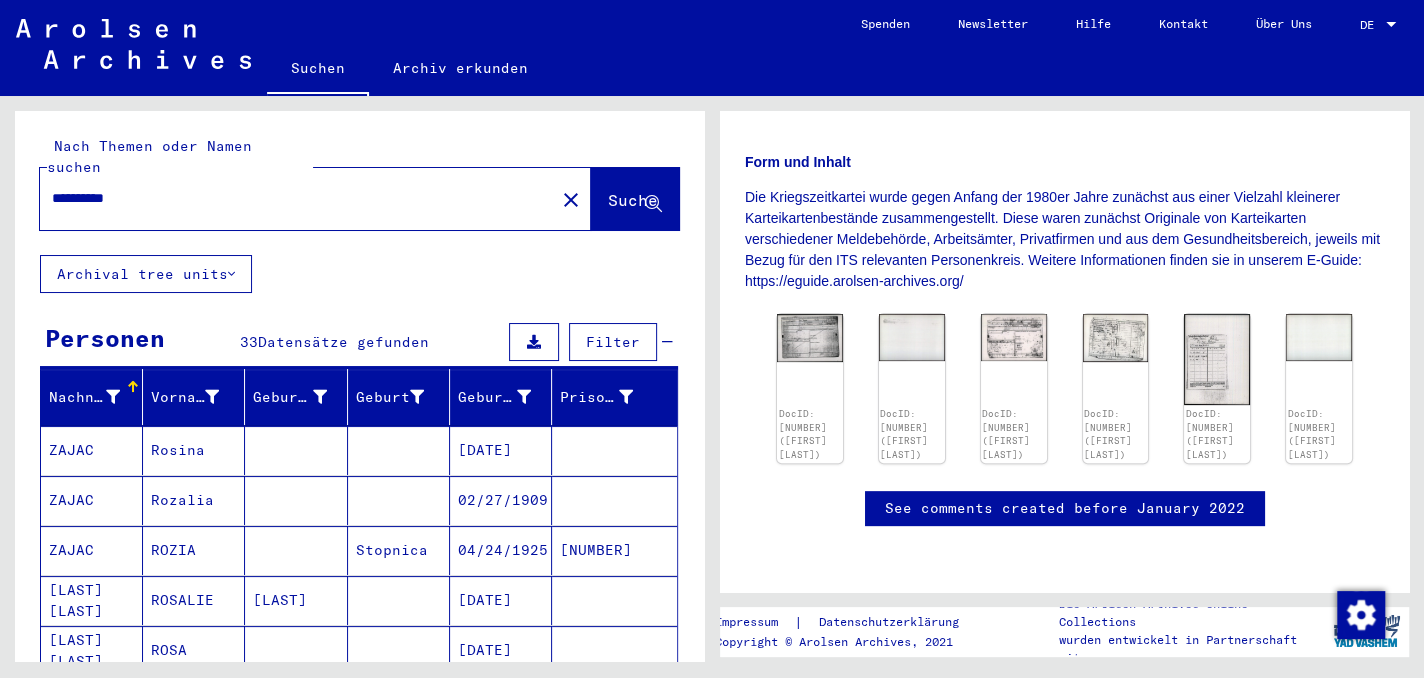 click on "ZAJAC" at bounding box center [92, 600] 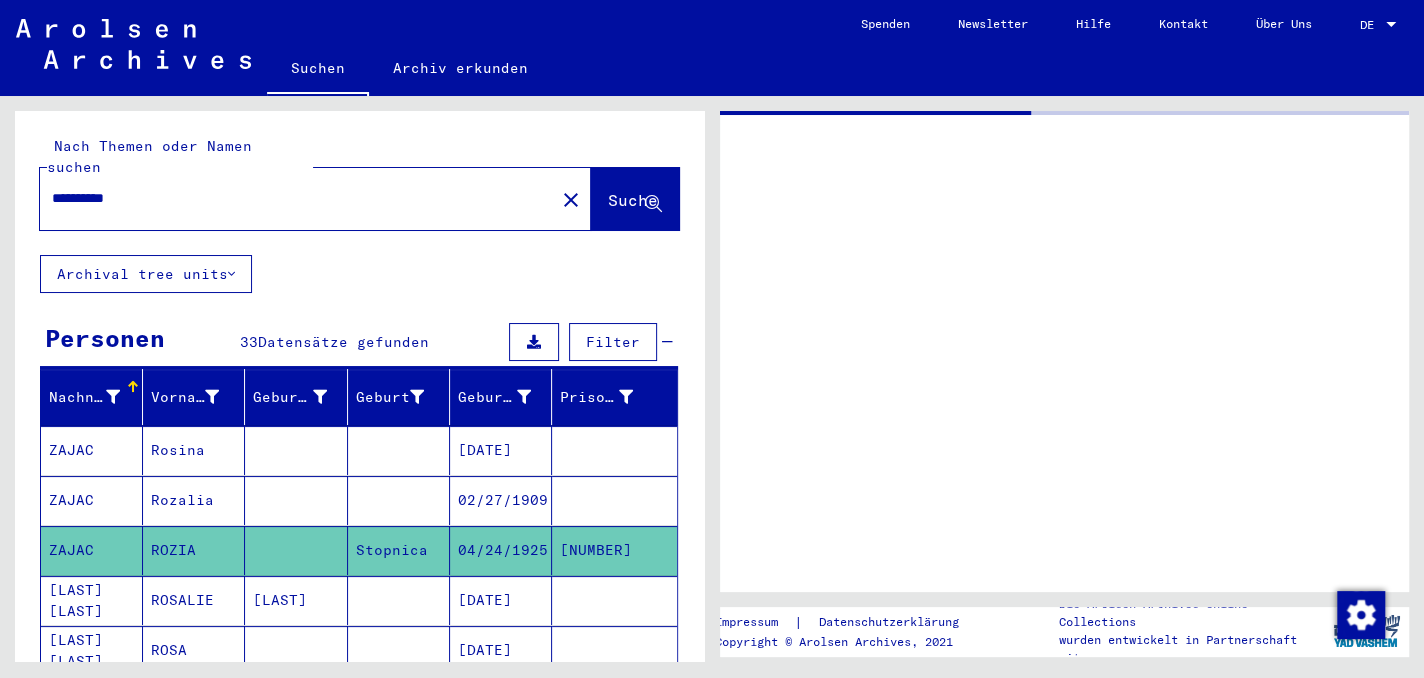 scroll, scrollTop: 0, scrollLeft: 0, axis: both 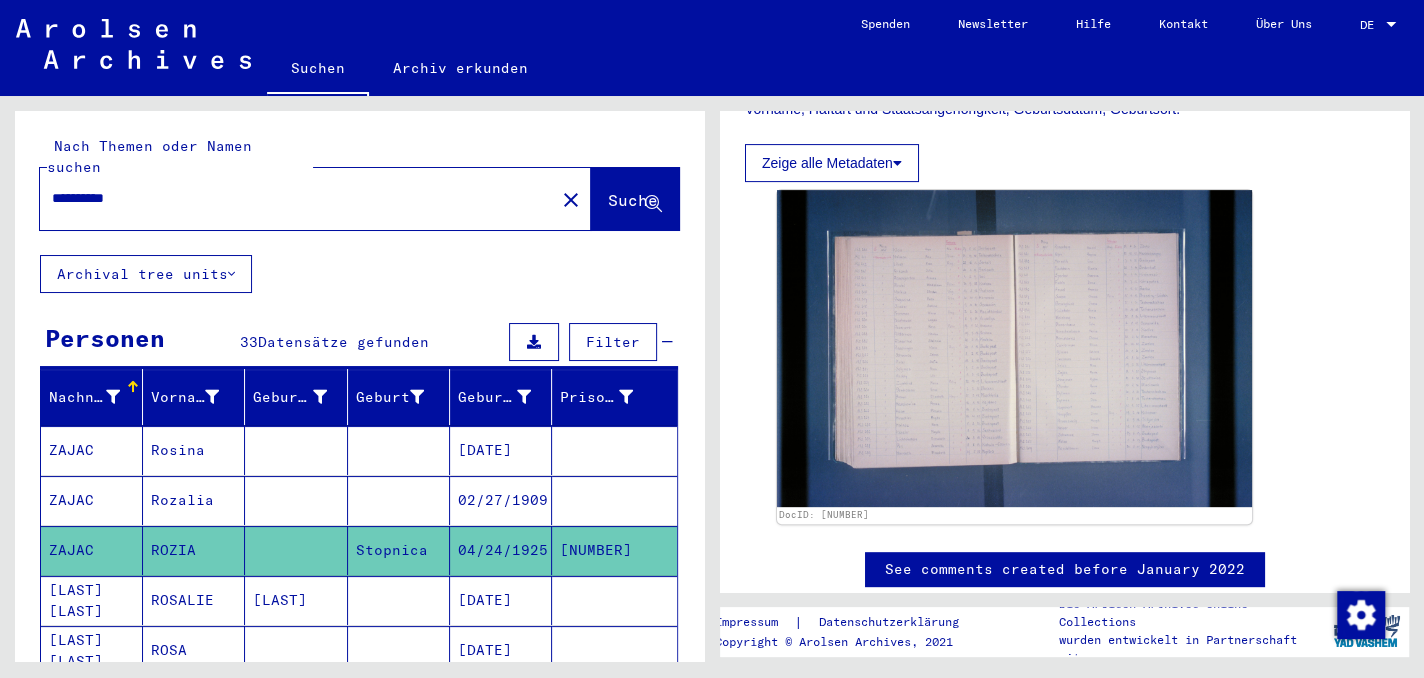 click on "ZAJAC" at bounding box center [92, 500] 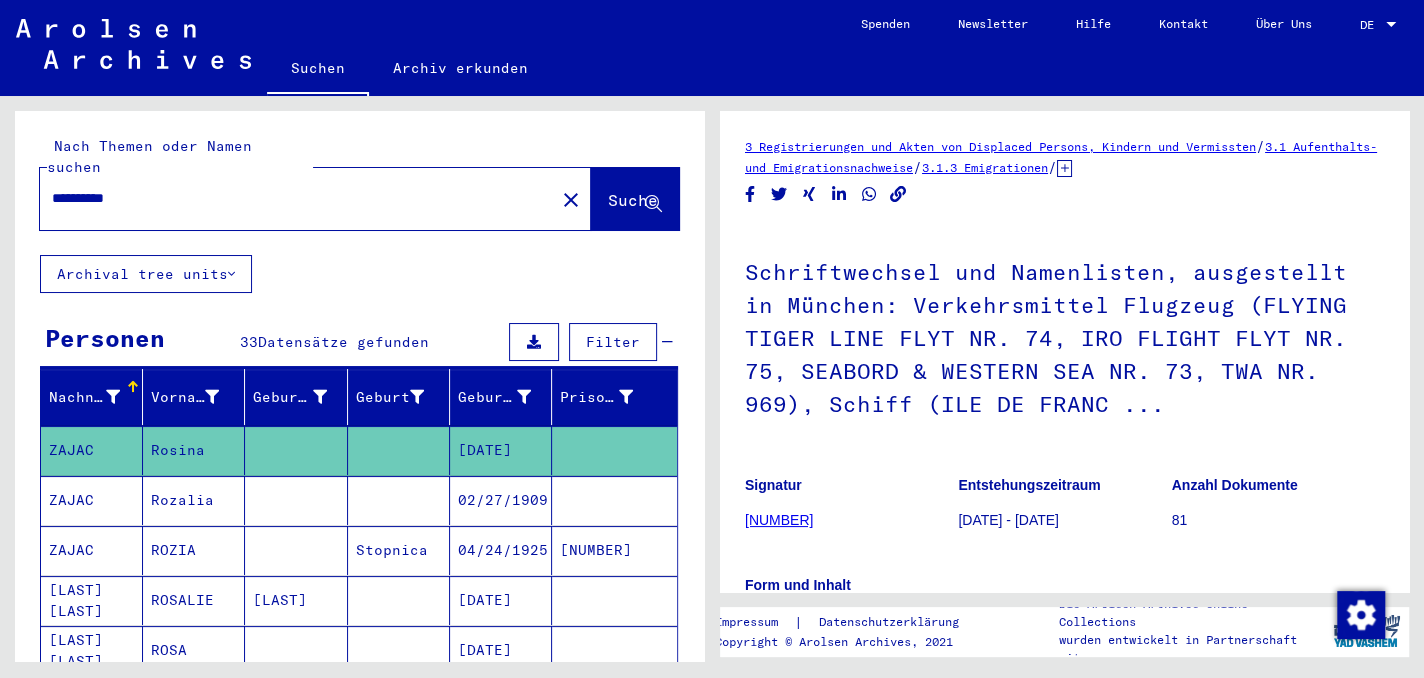 scroll, scrollTop: 0, scrollLeft: 0, axis: both 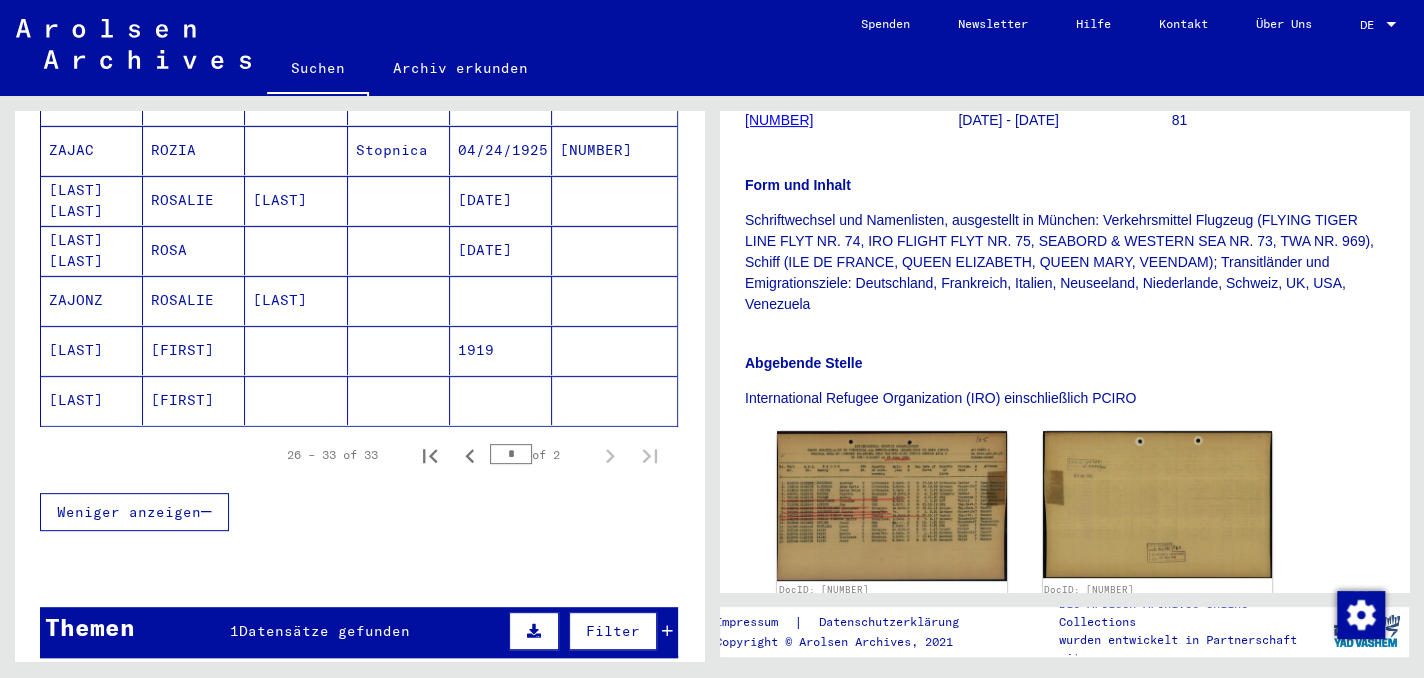 click on "[LAST]" at bounding box center [92, 400] 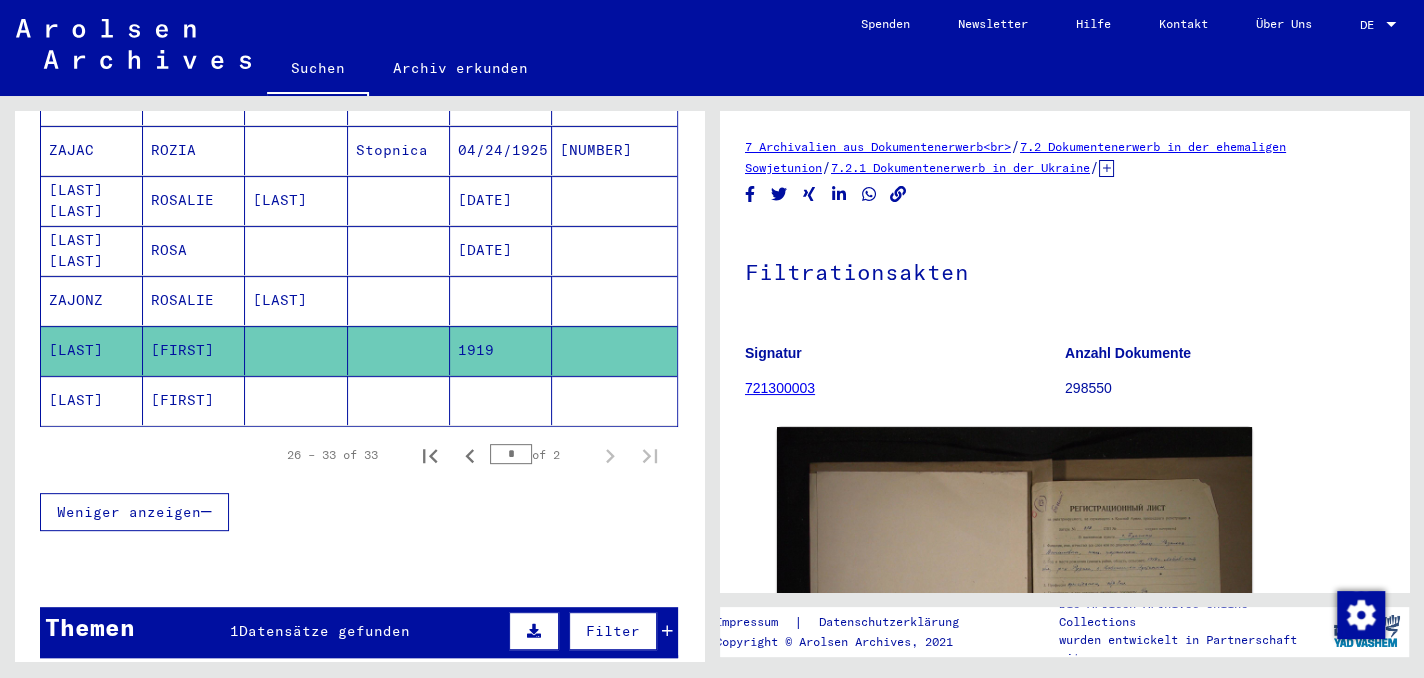 scroll, scrollTop: 0, scrollLeft: 0, axis: both 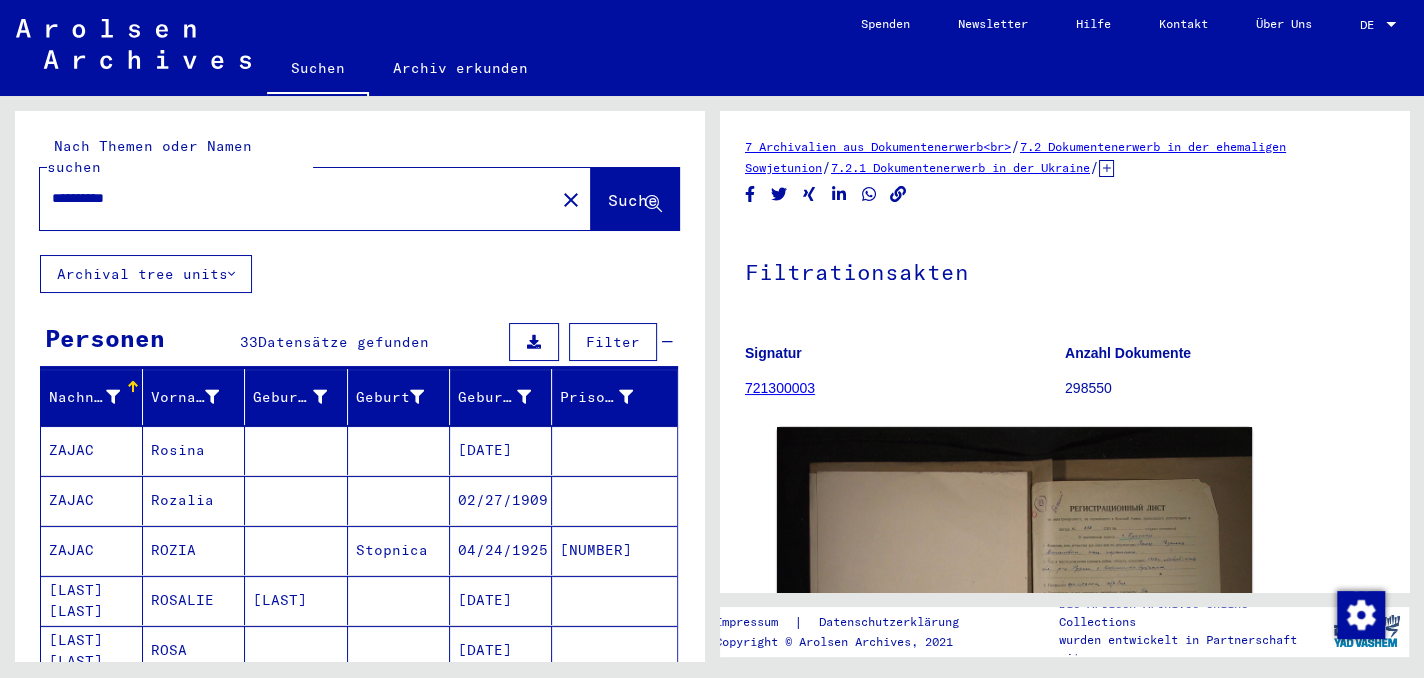 drag, startPoint x: 160, startPoint y: 177, endPoint x: 0, endPoint y: 193, distance: 160.798 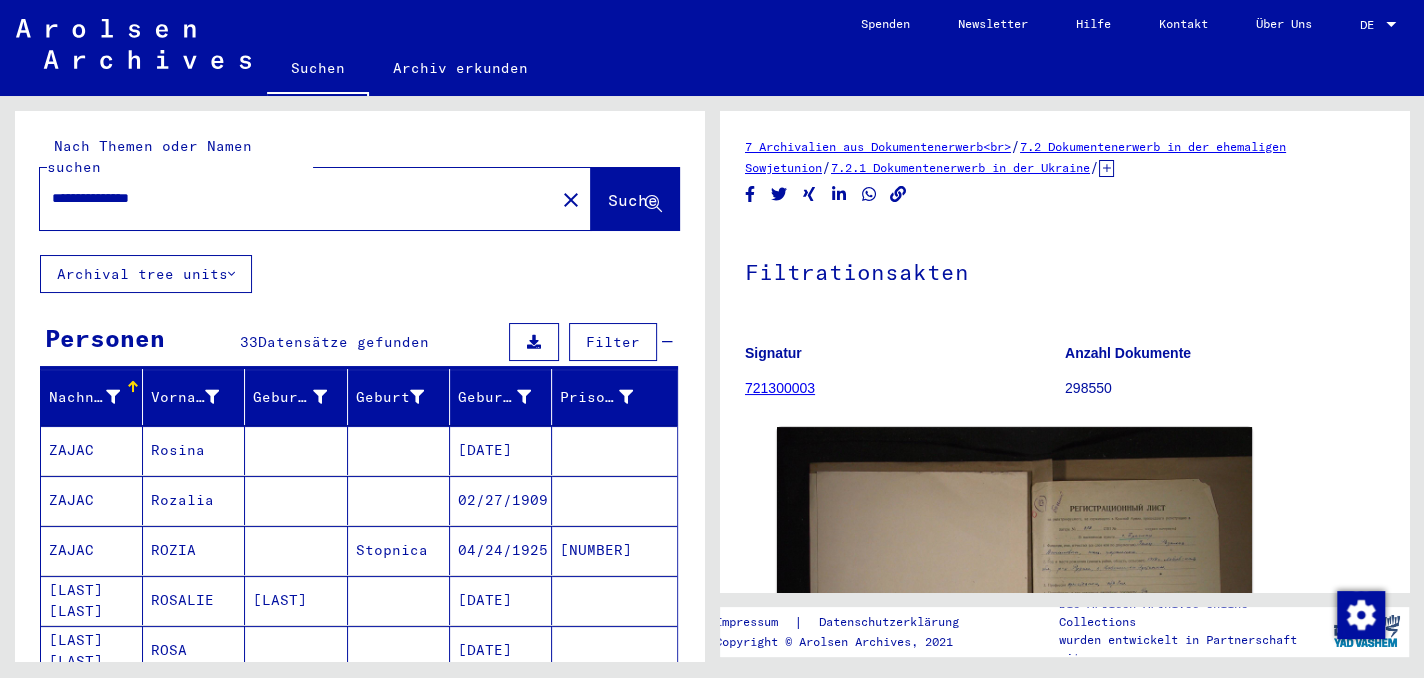 type on "**********" 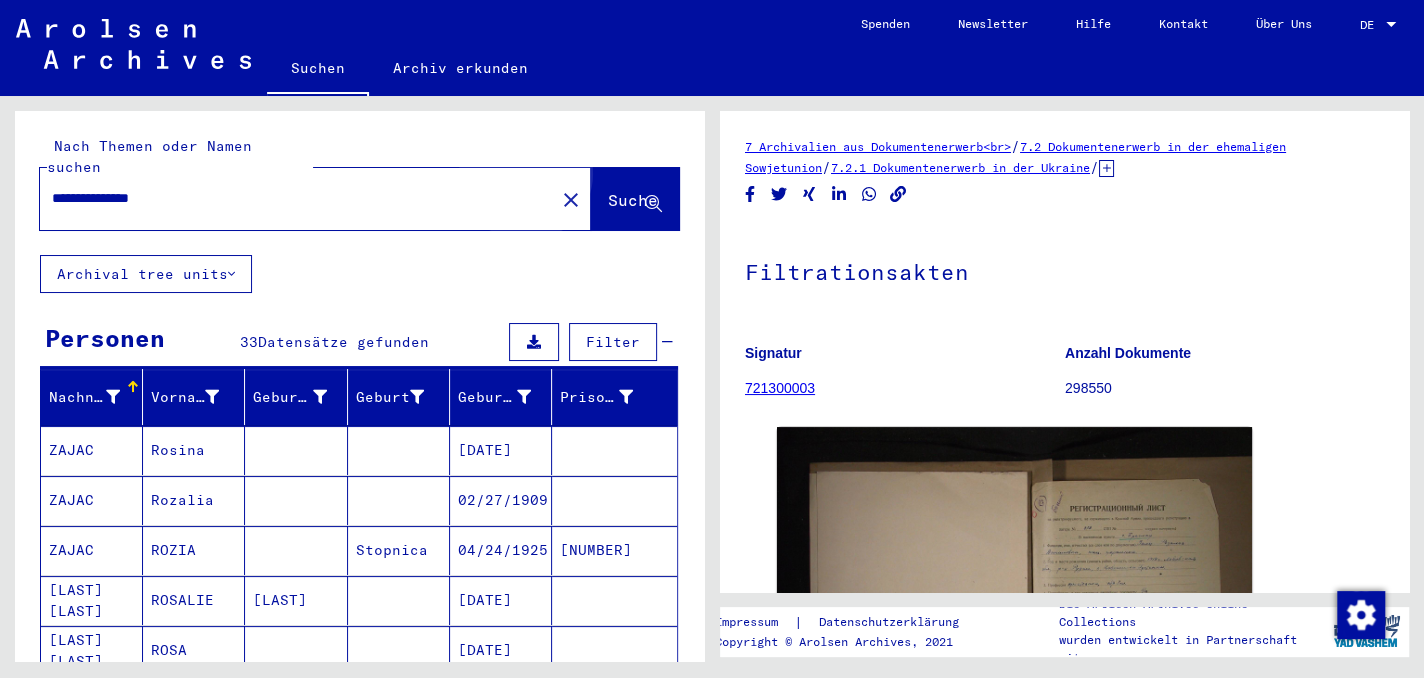 click on "Suche" 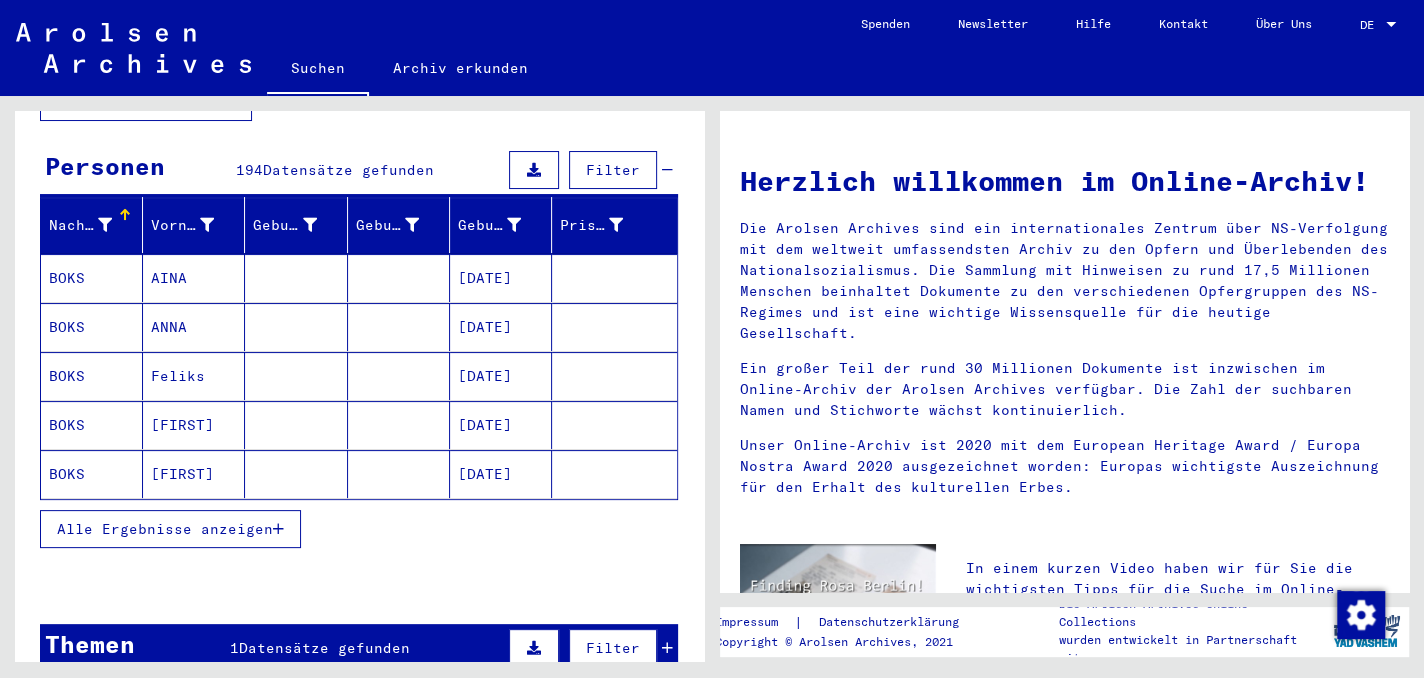 scroll, scrollTop: 200, scrollLeft: 0, axis: vertical 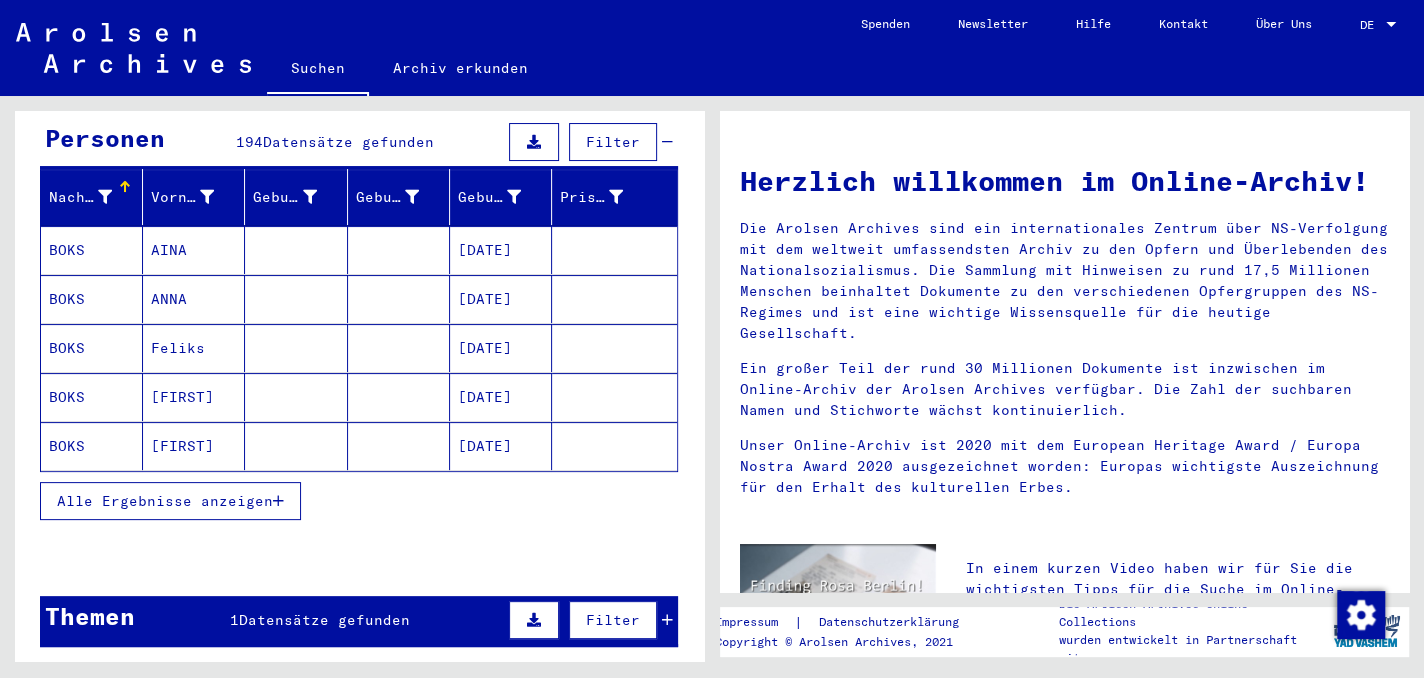 click at bounding box center [278, 501] 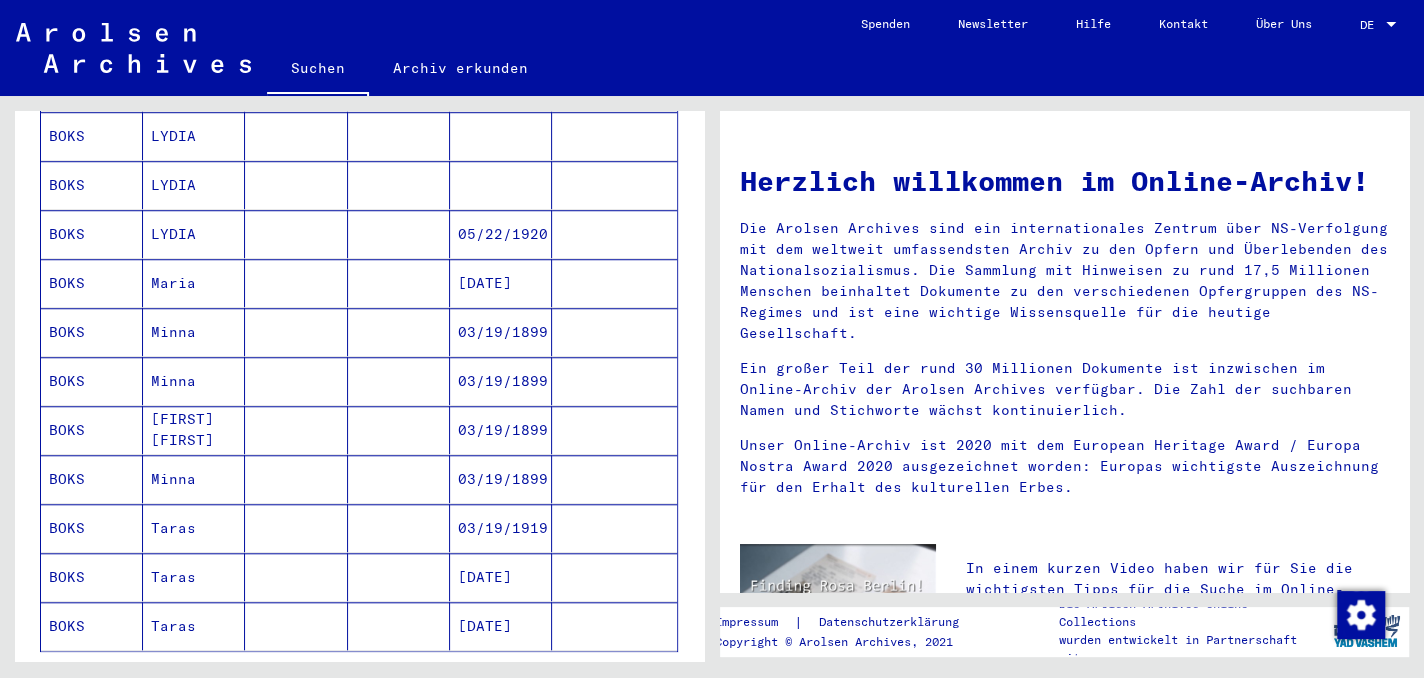 scroll, scrollTop: 1200, scrollLeft: 0, axis: vertical 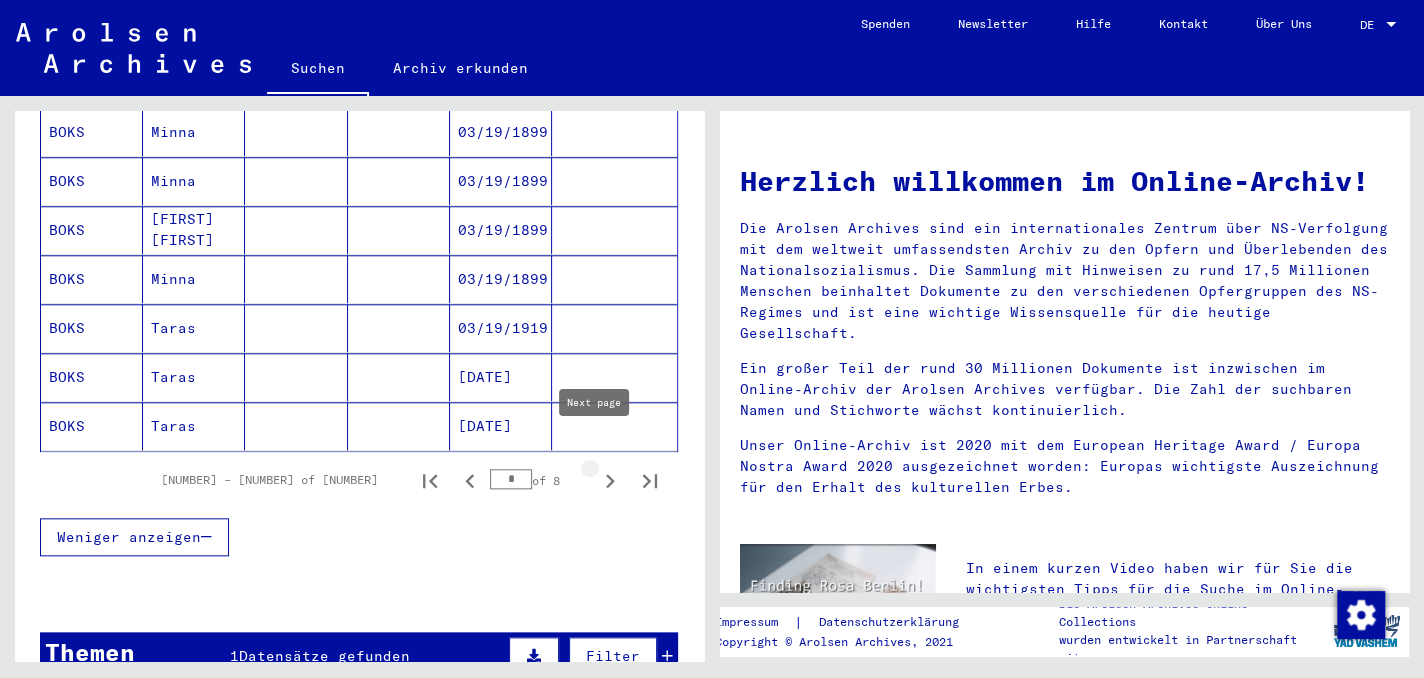 click 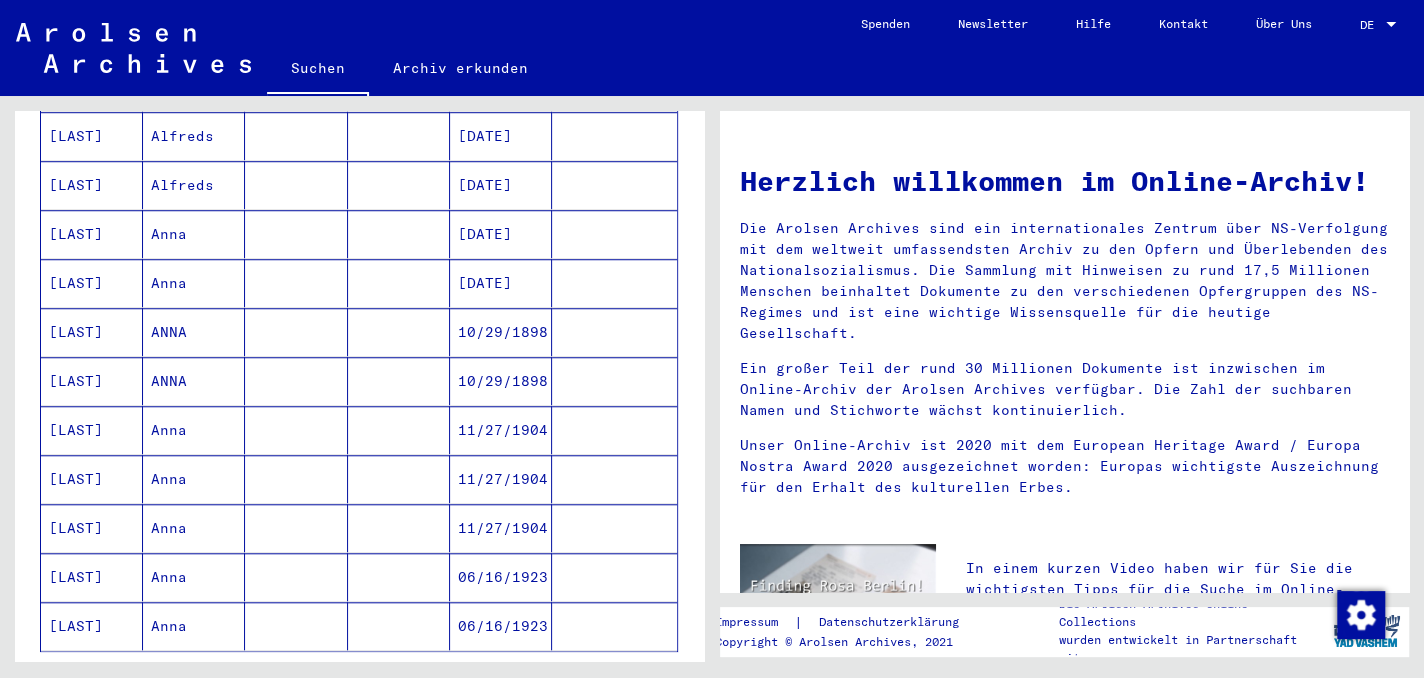 scroll, scrollTop: 1200, scrollLeft: 0, axis: vertical 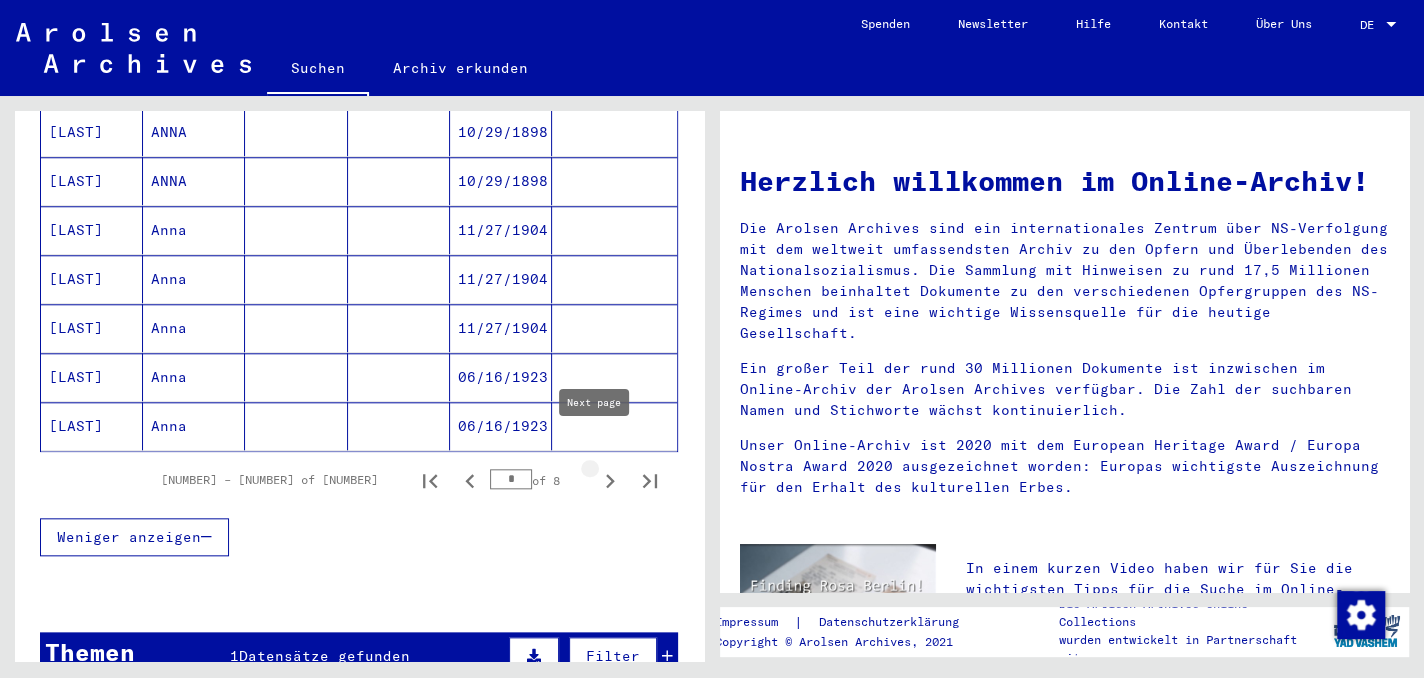 click 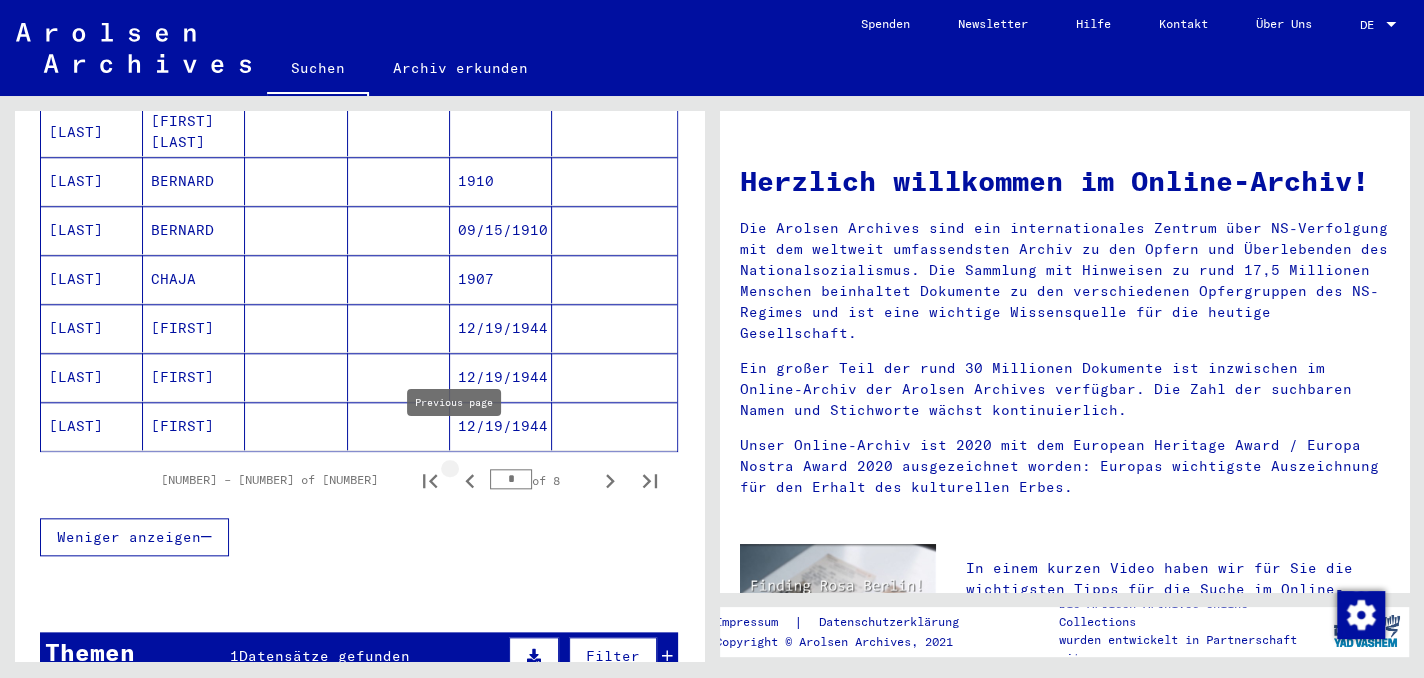 click 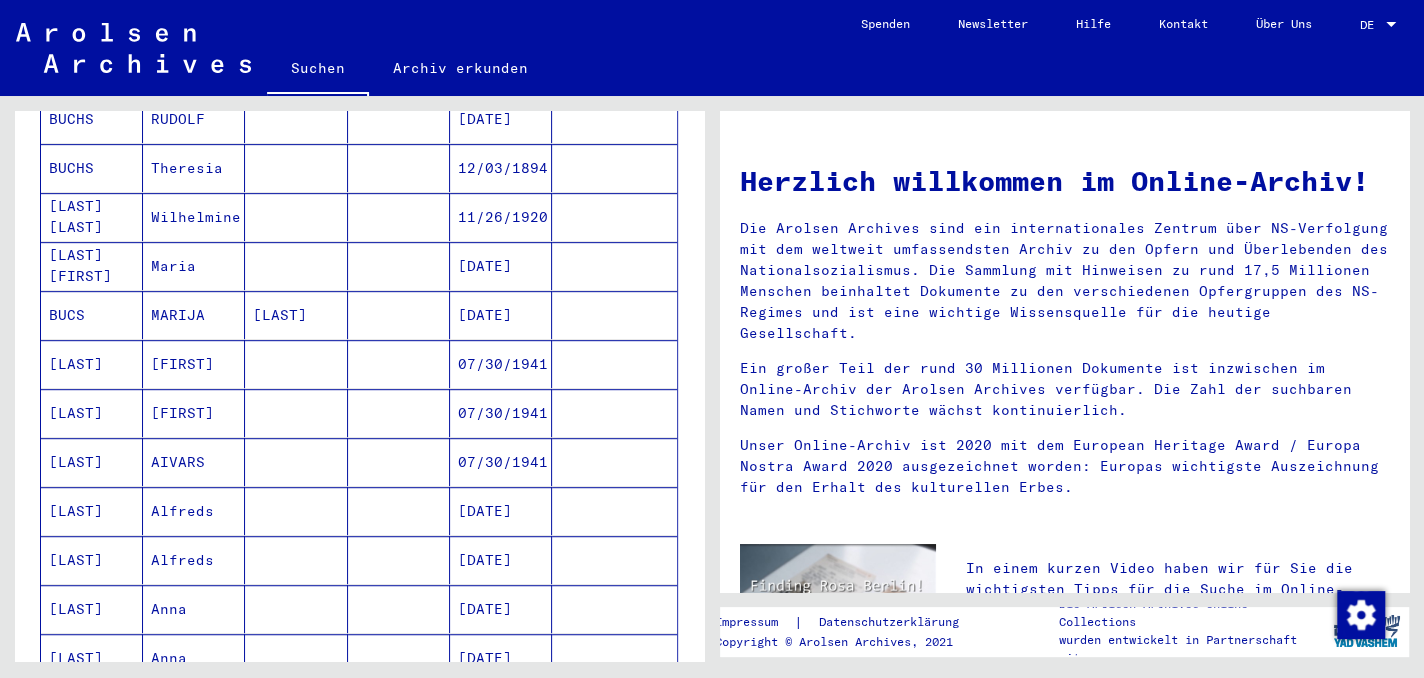 scroll, scrollTop: 600, scrollLeft: 0, axis: vertical 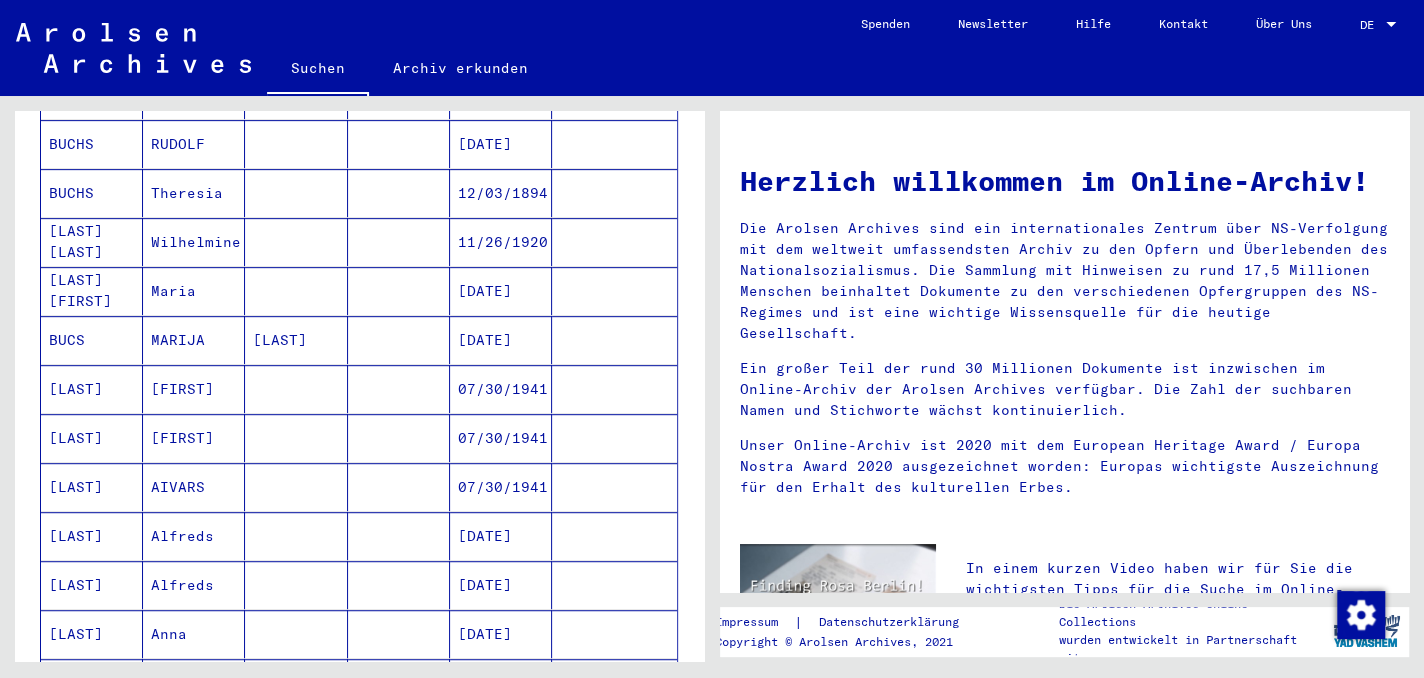 click on "[LAST]" at bounding box center (92, 438) 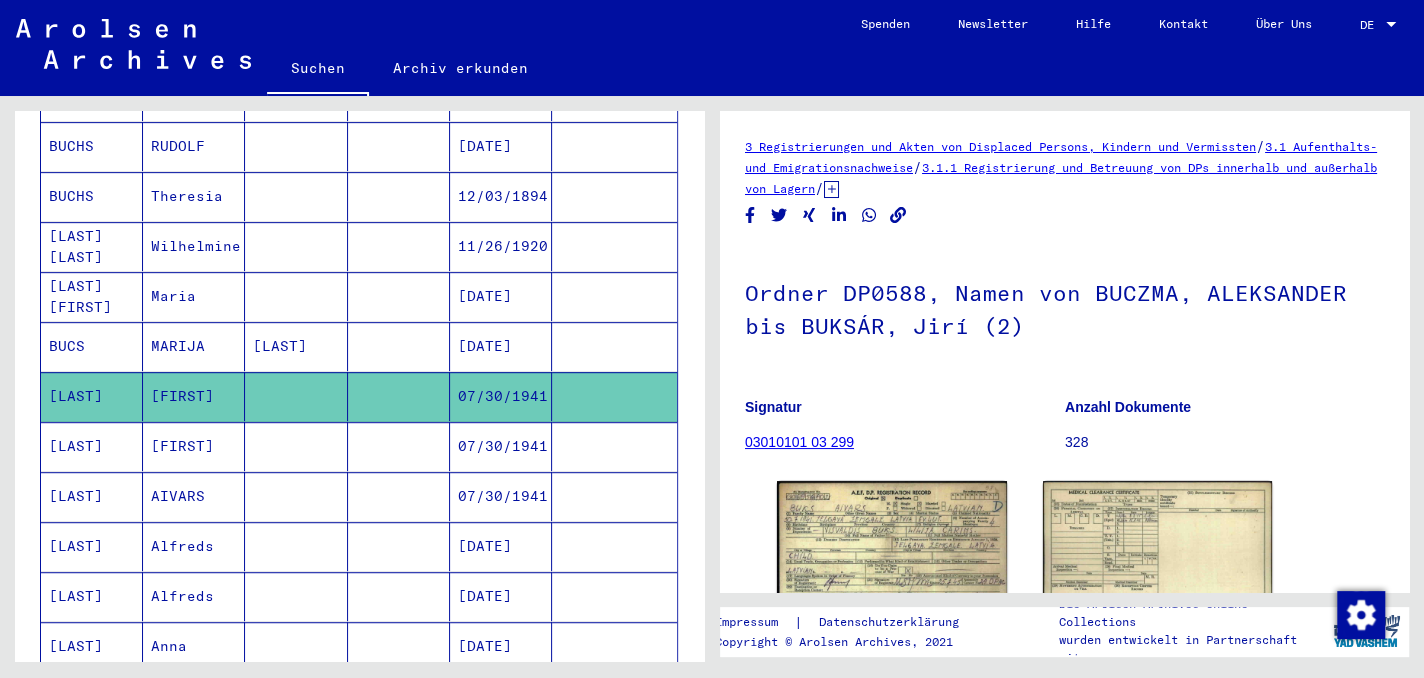 scroll, scrollTop: 0, scrollLeft: 0, axis: both 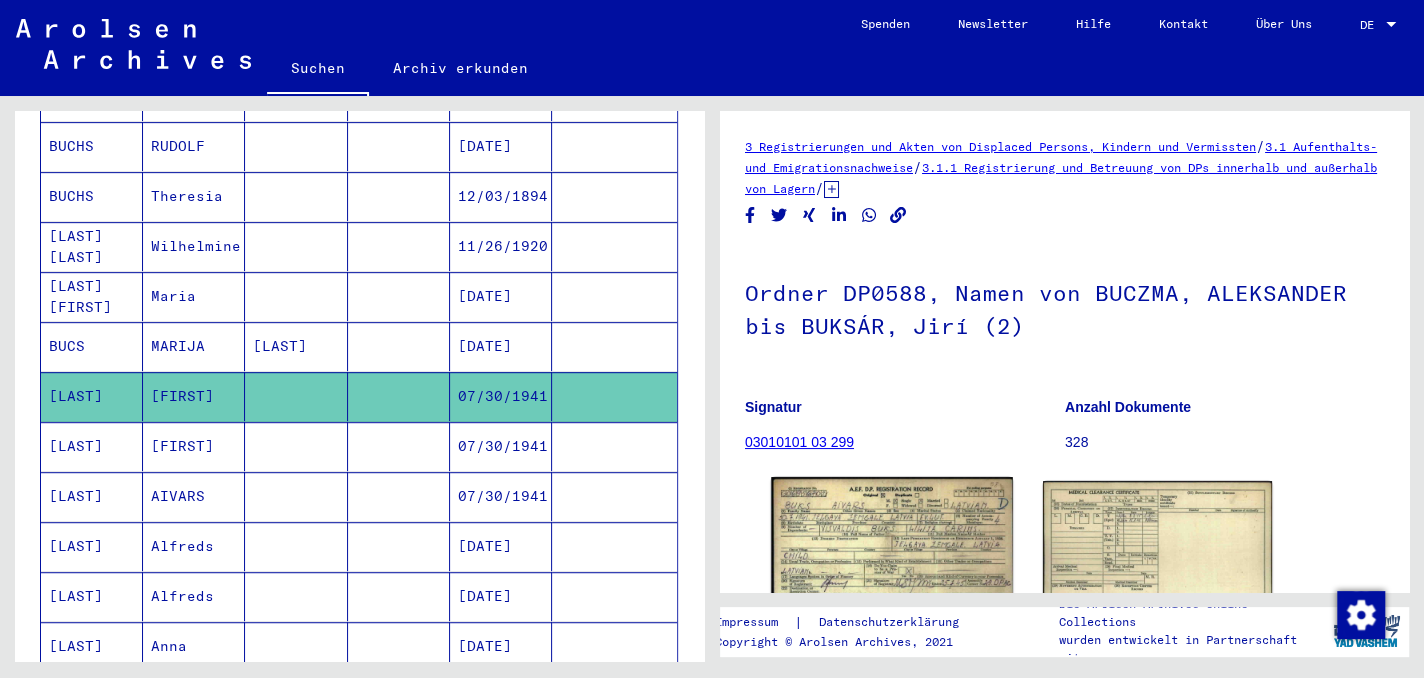 click 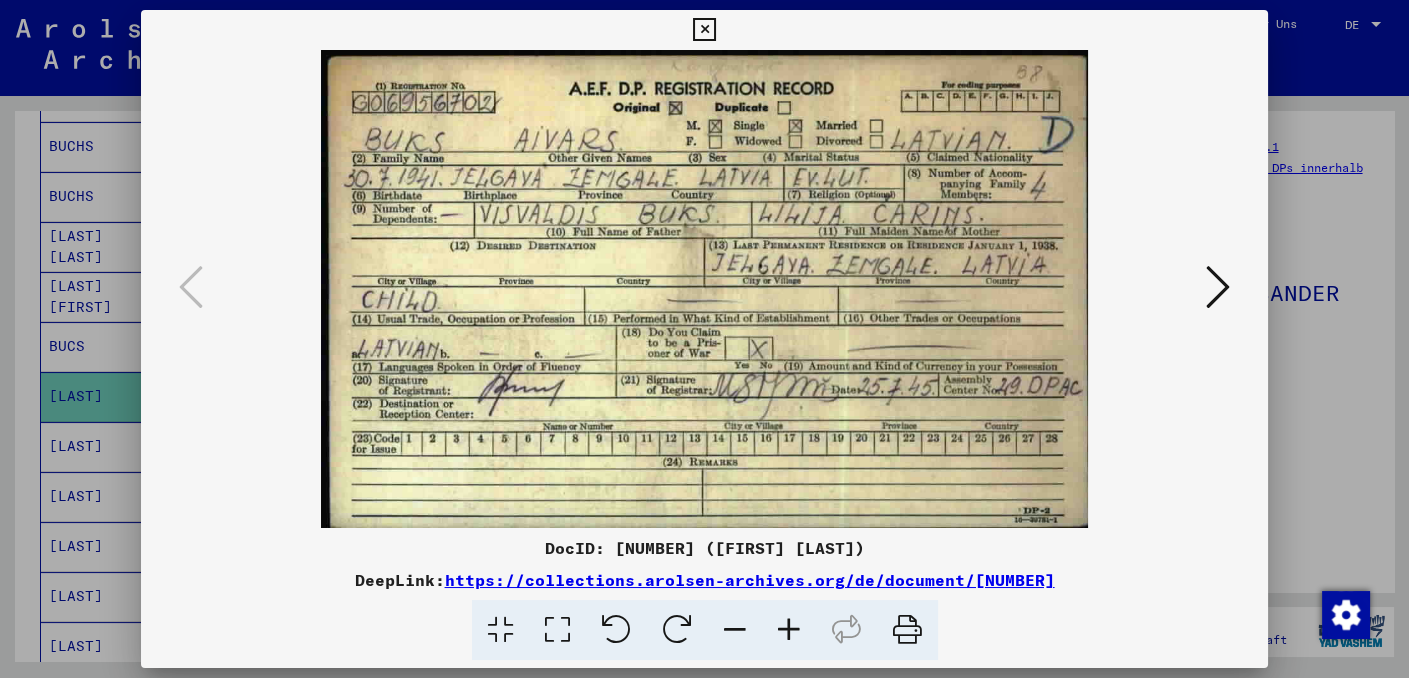 click at bounding box center (704, 30) 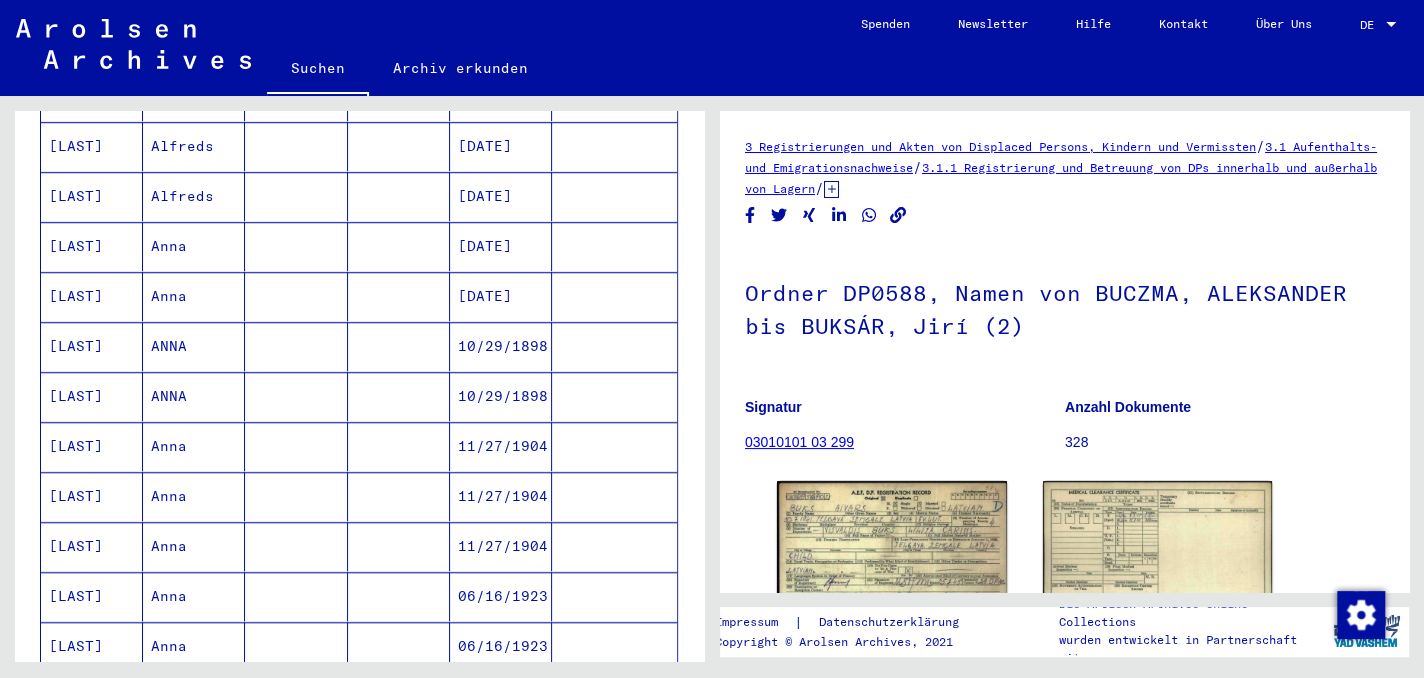 scroll, scrollTop: 1204, scrollLeft: 0, axis: vertical 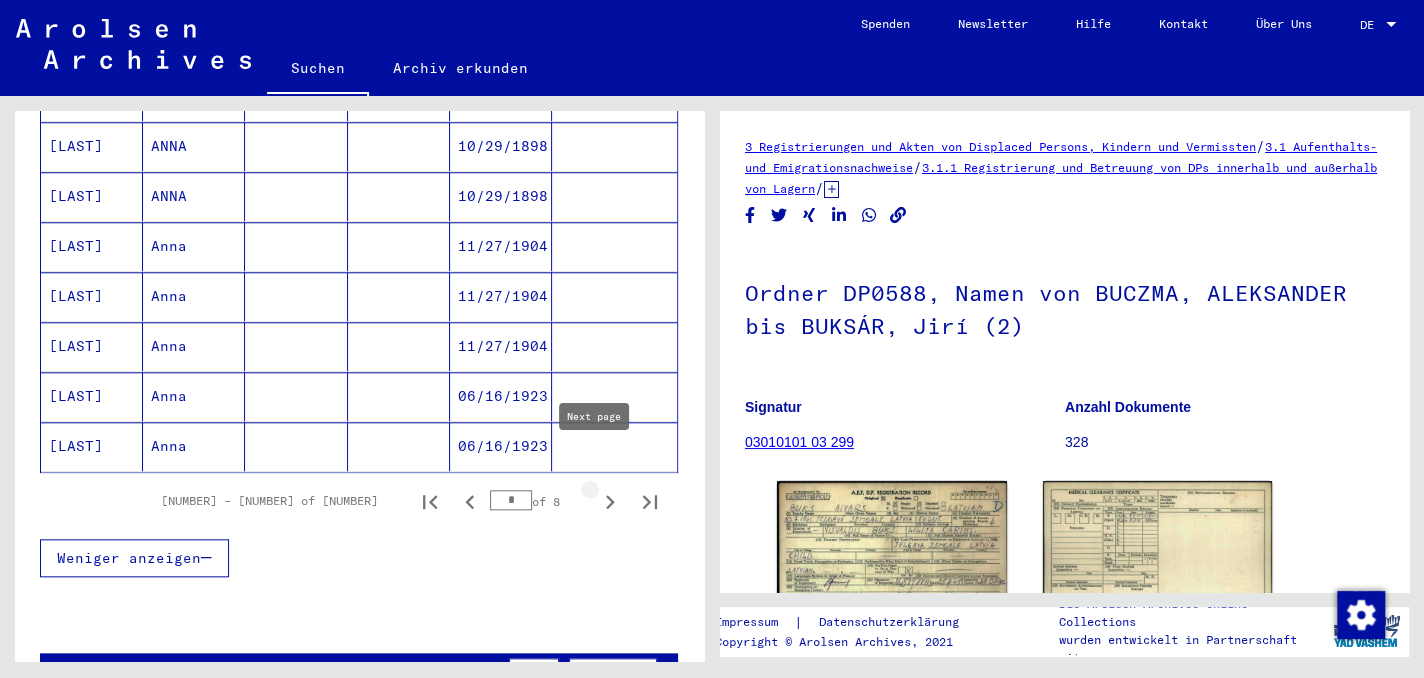 click 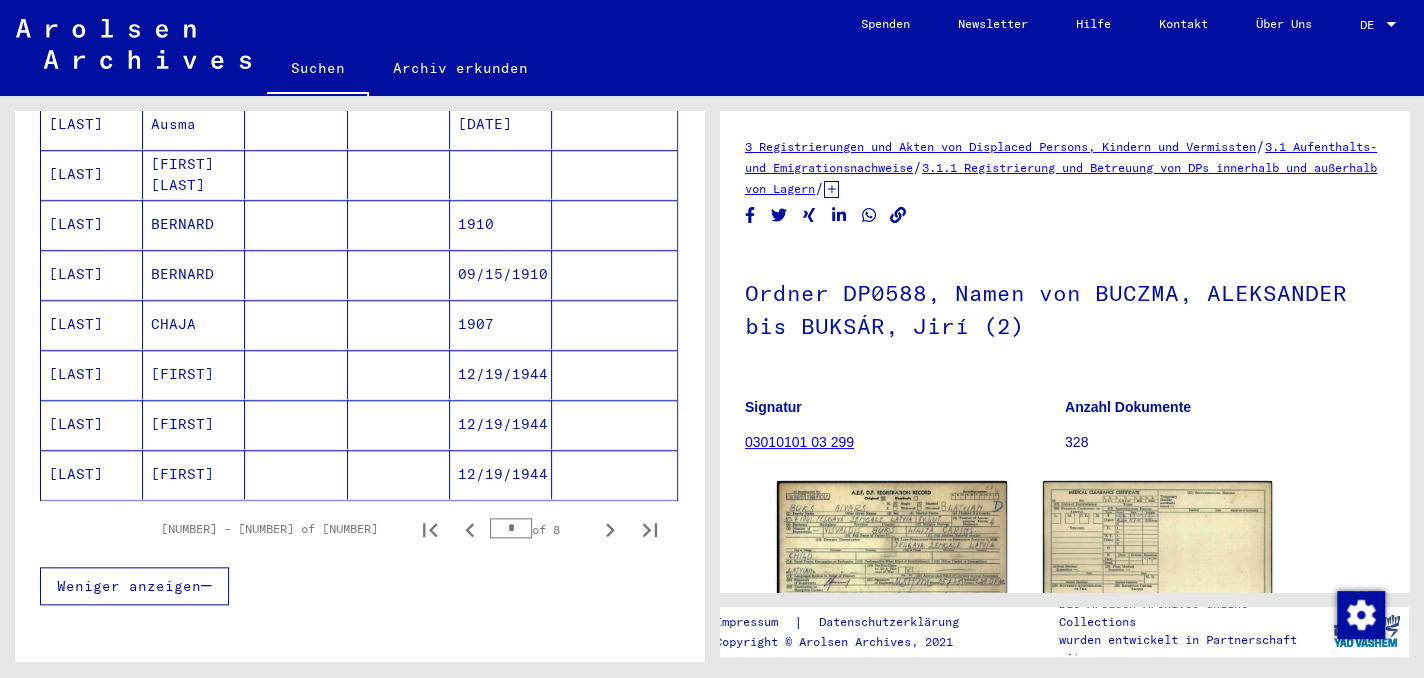scroll, scrollTop: 1204, scrollLeft: 0, axis: vertical 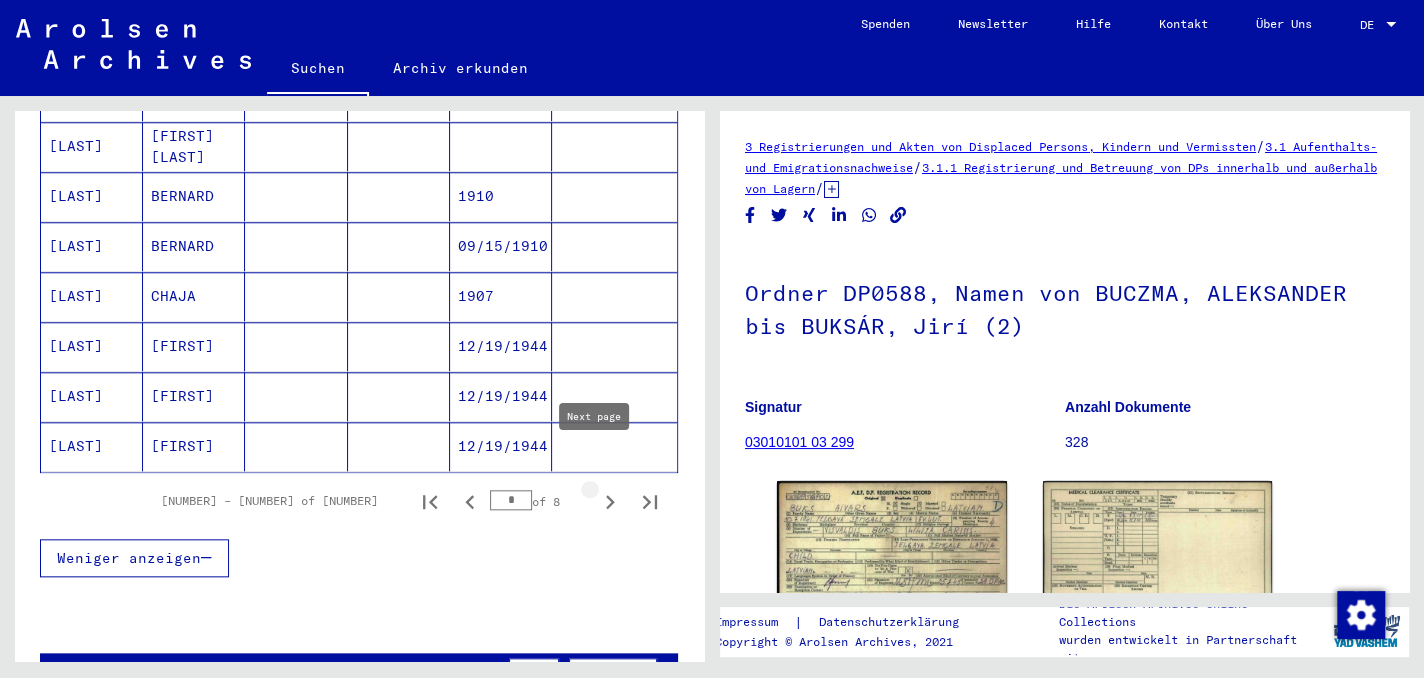 click 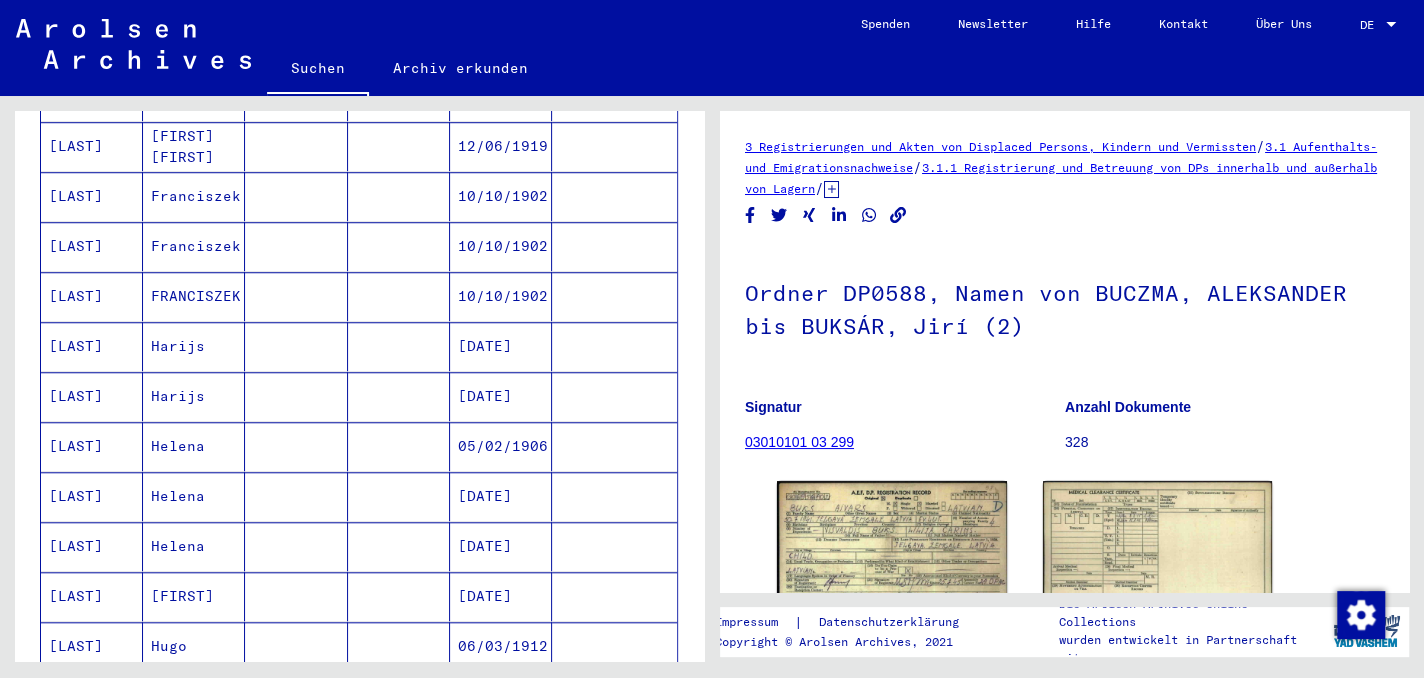 scroll, scrollTop: 1204, scrollLeft: 0, axis: vertical 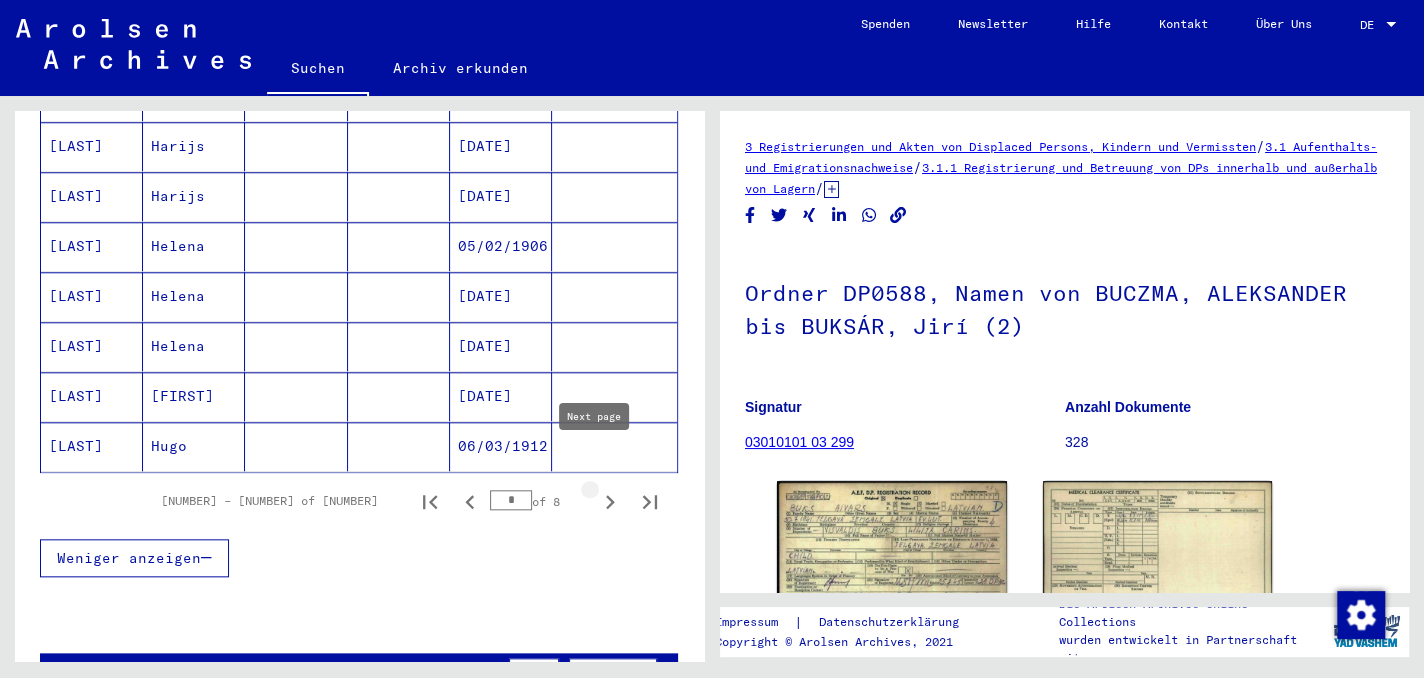 click 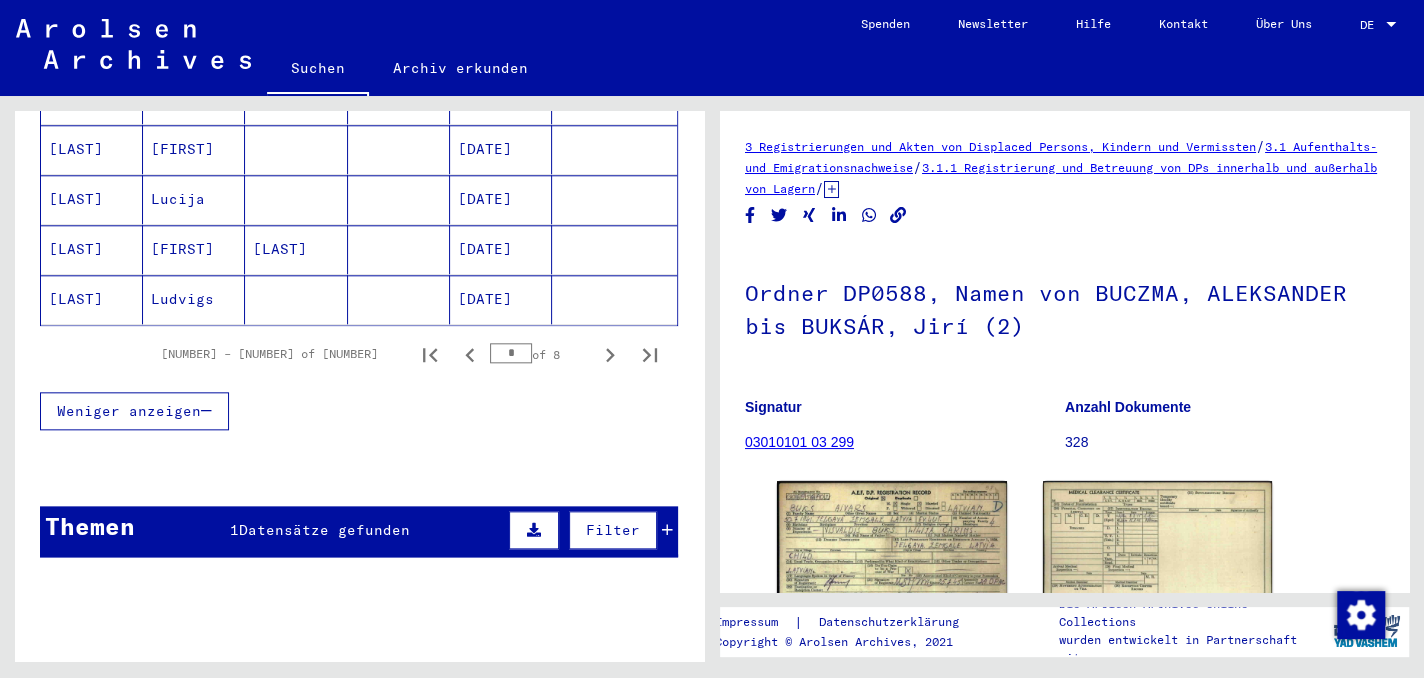 scroll, scrollTop: 1380, scrollLeft: 0, axis: vertical 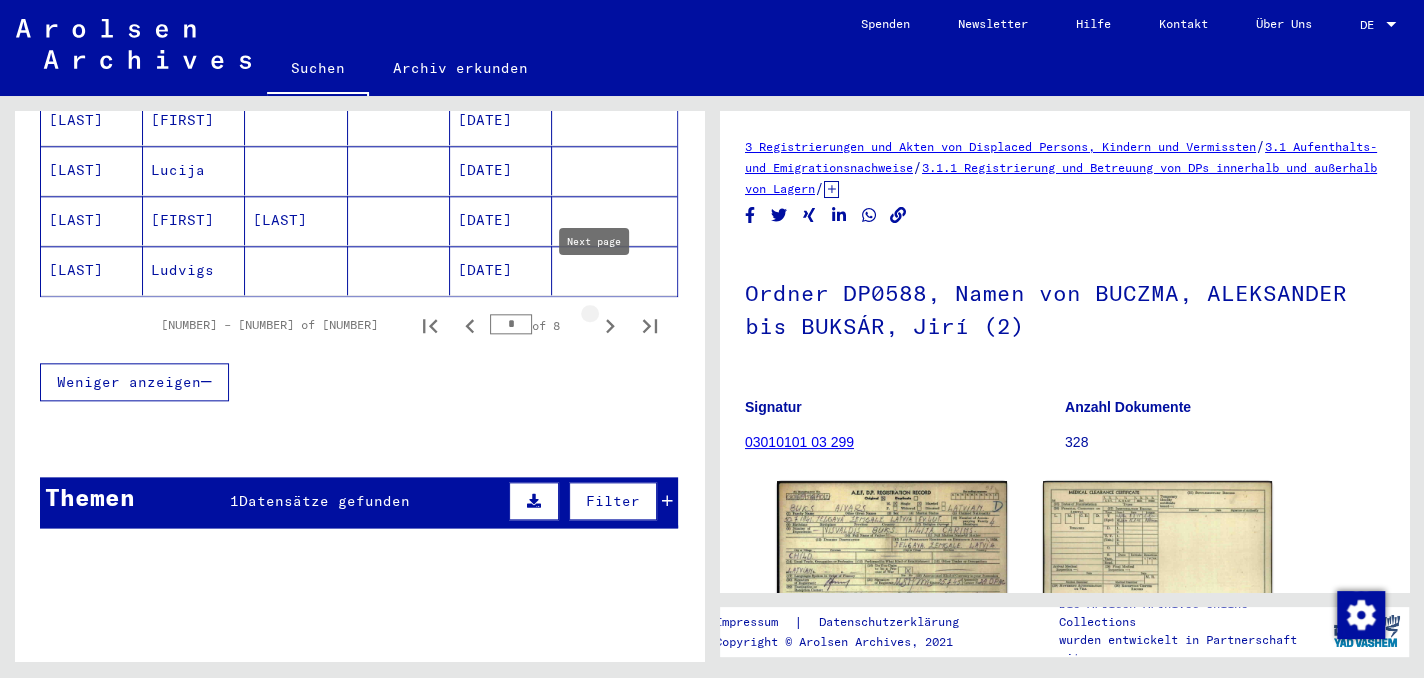 click 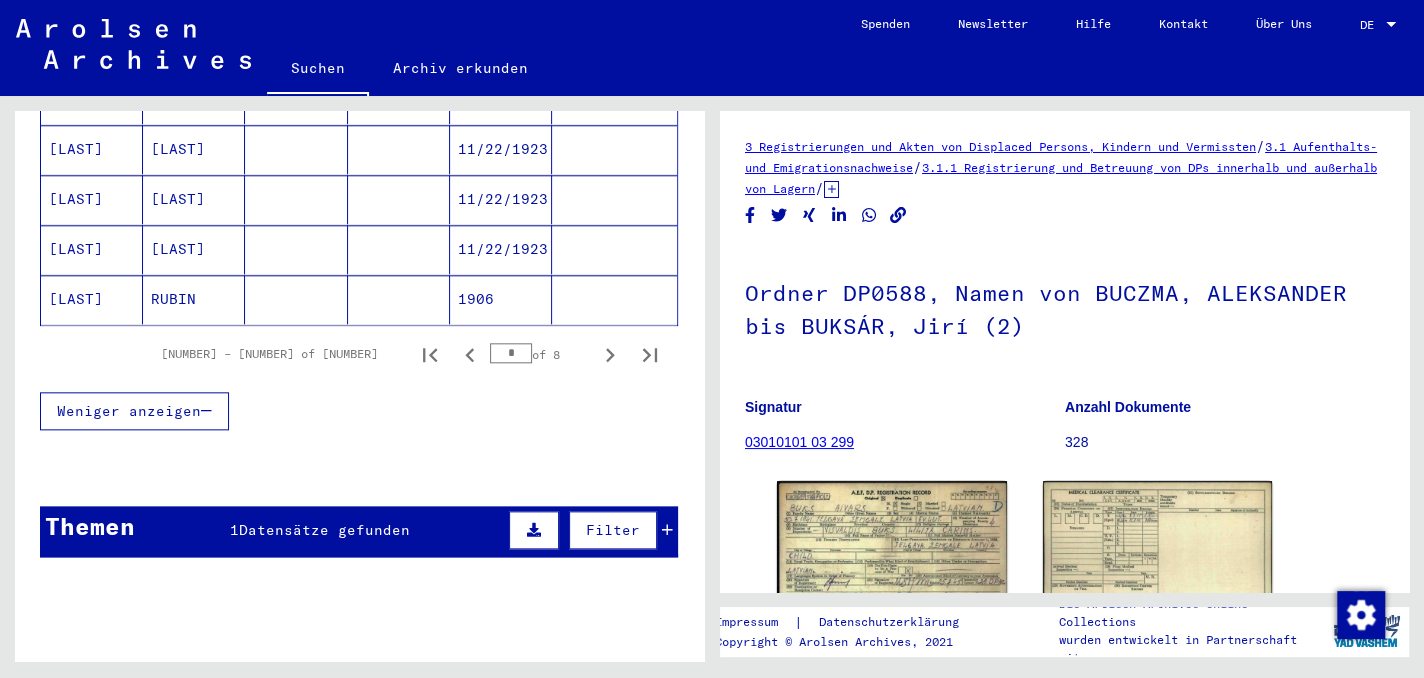 scroll, scrollTop: 1380, scrollLeft: 0, axis: vertical 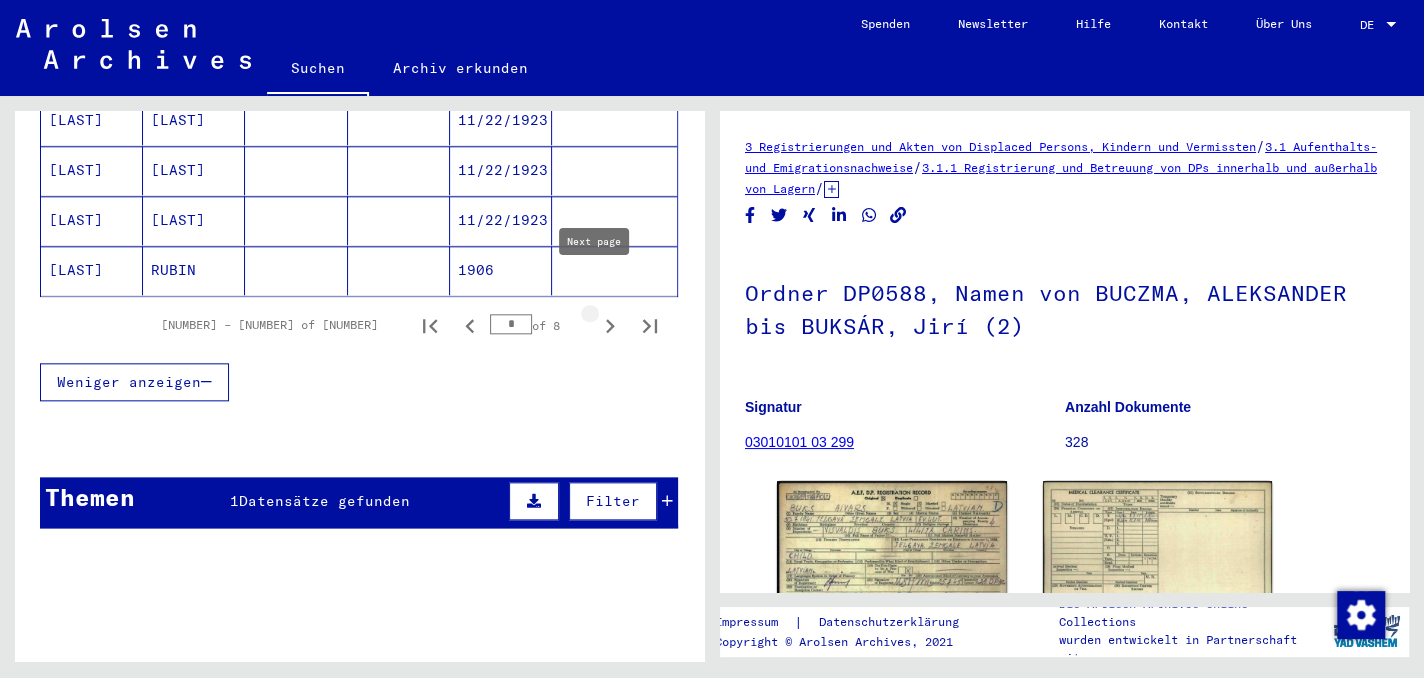 click 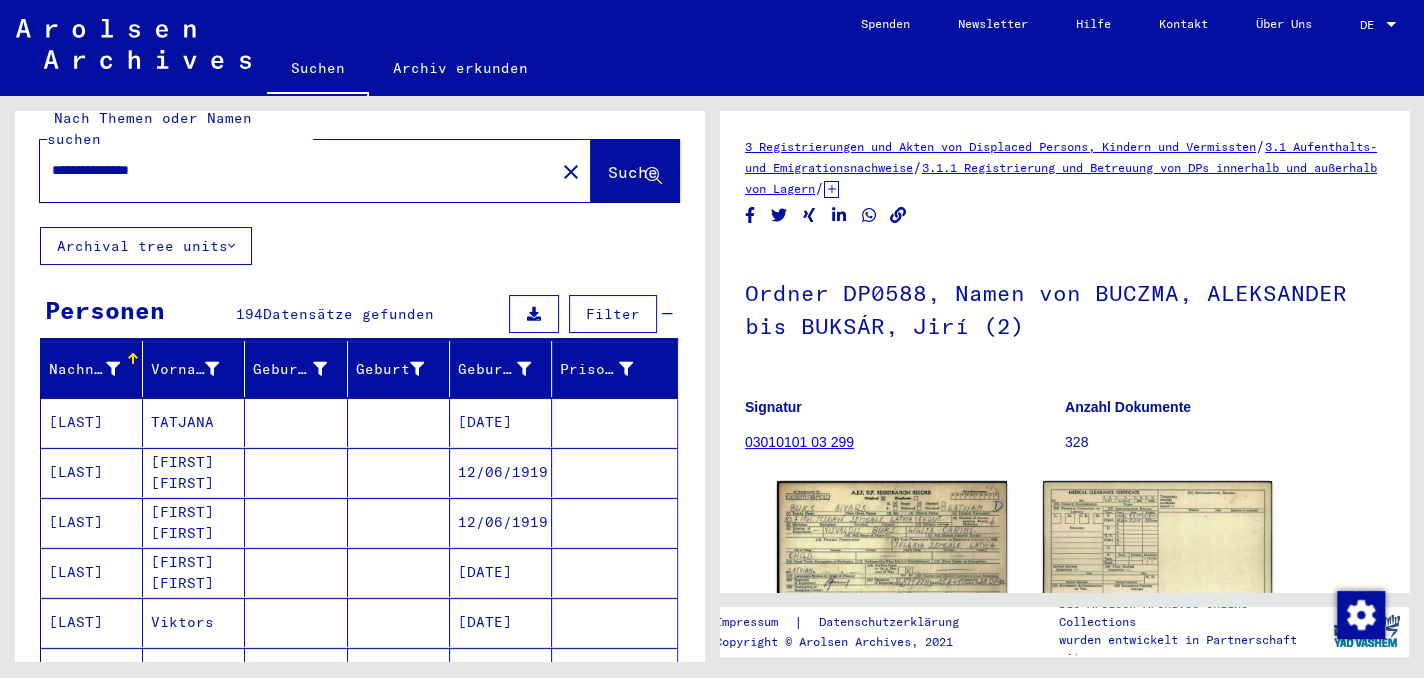 scroll, scrollTop: 0, scrollLeft: 0, axis: both 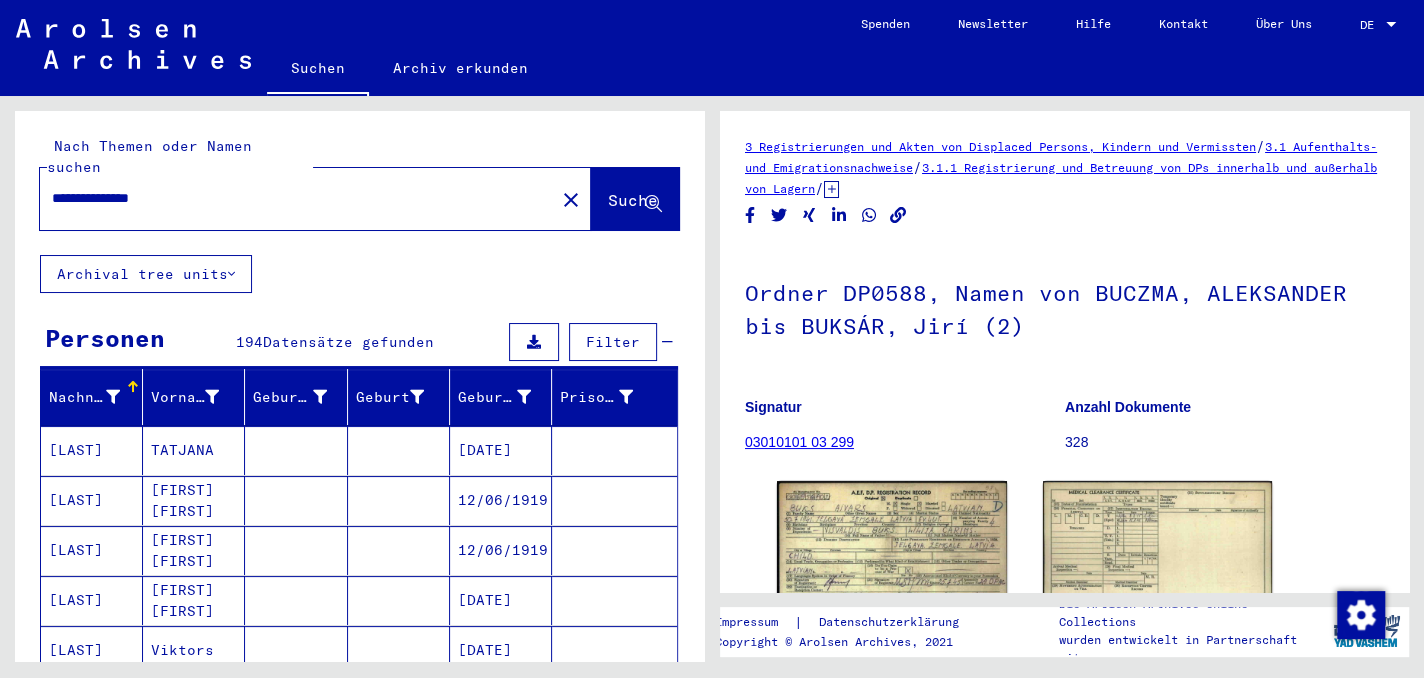 drag, startPoint x: 205, startPoint y: 179, endPoint x: 98, endPoint y: 182, distance: 107.042046 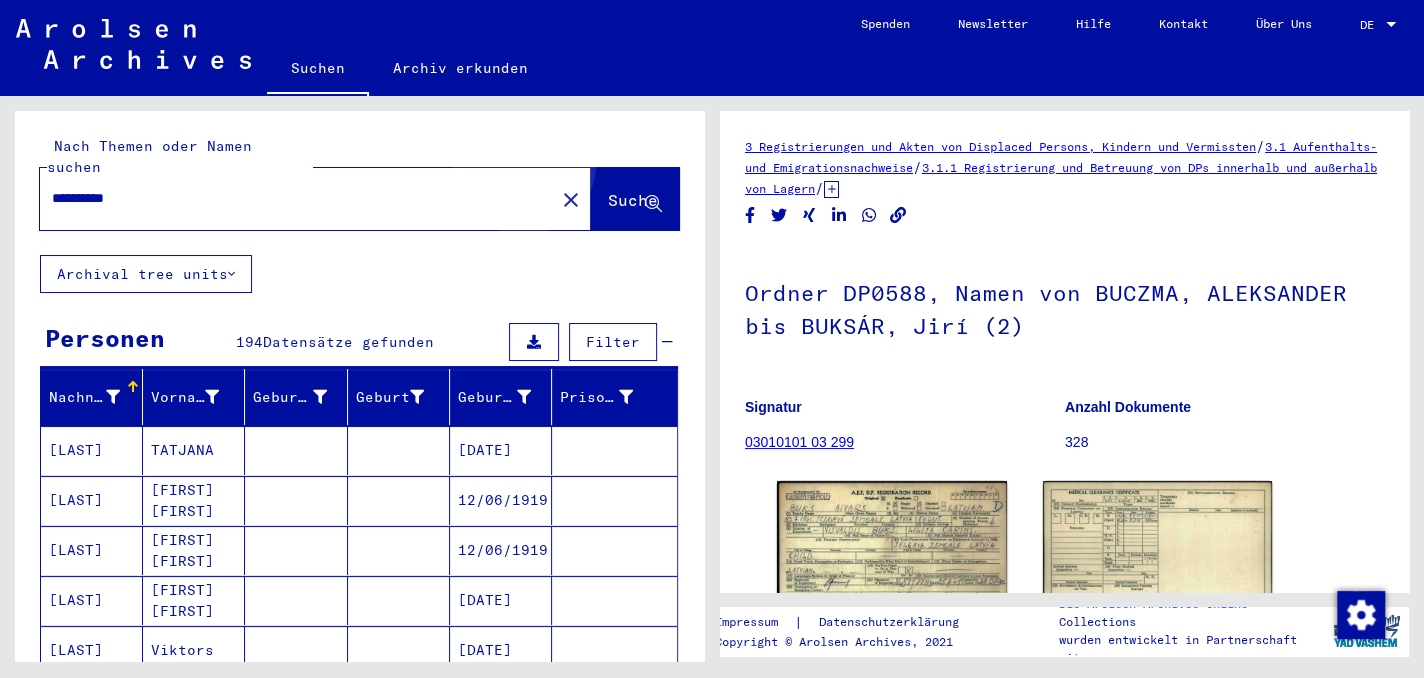 click on "Suche" 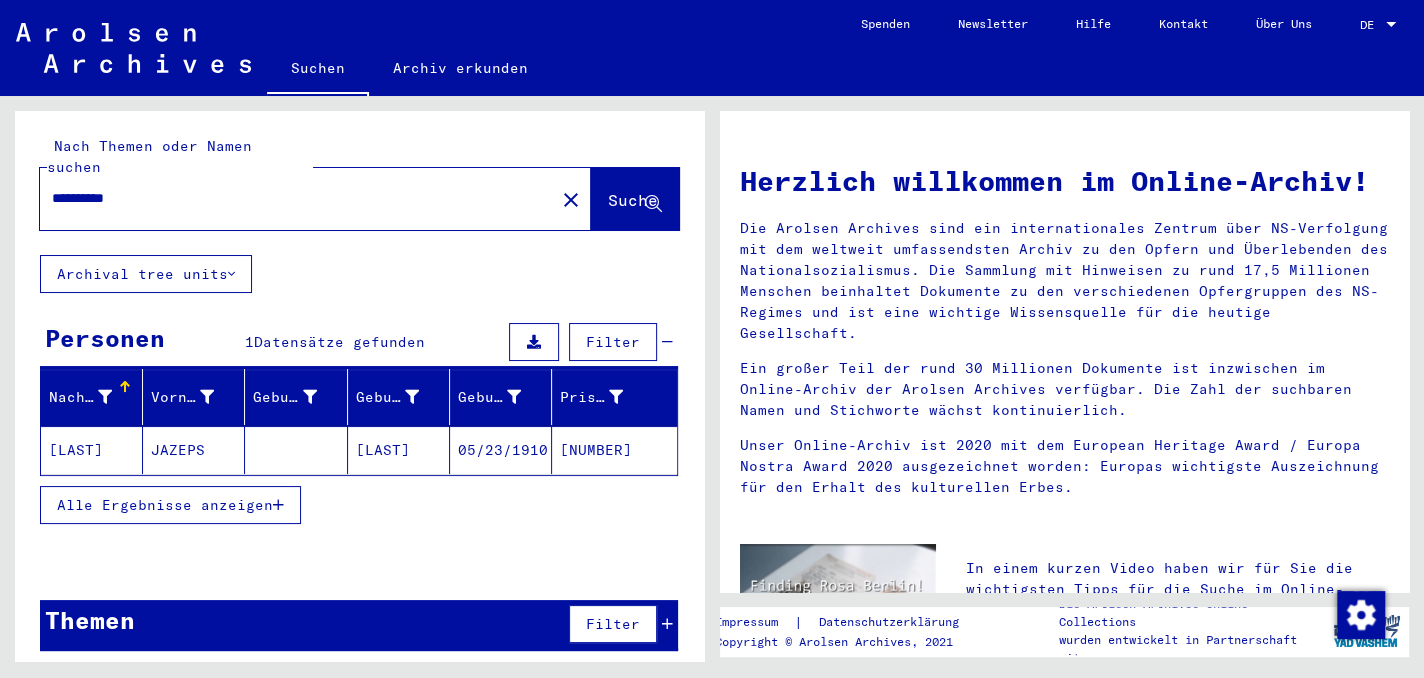 drag, startPoint x: 194, startPoint y: 184, endPoint x: 91, endPoint y: 171, distance: 103.81715 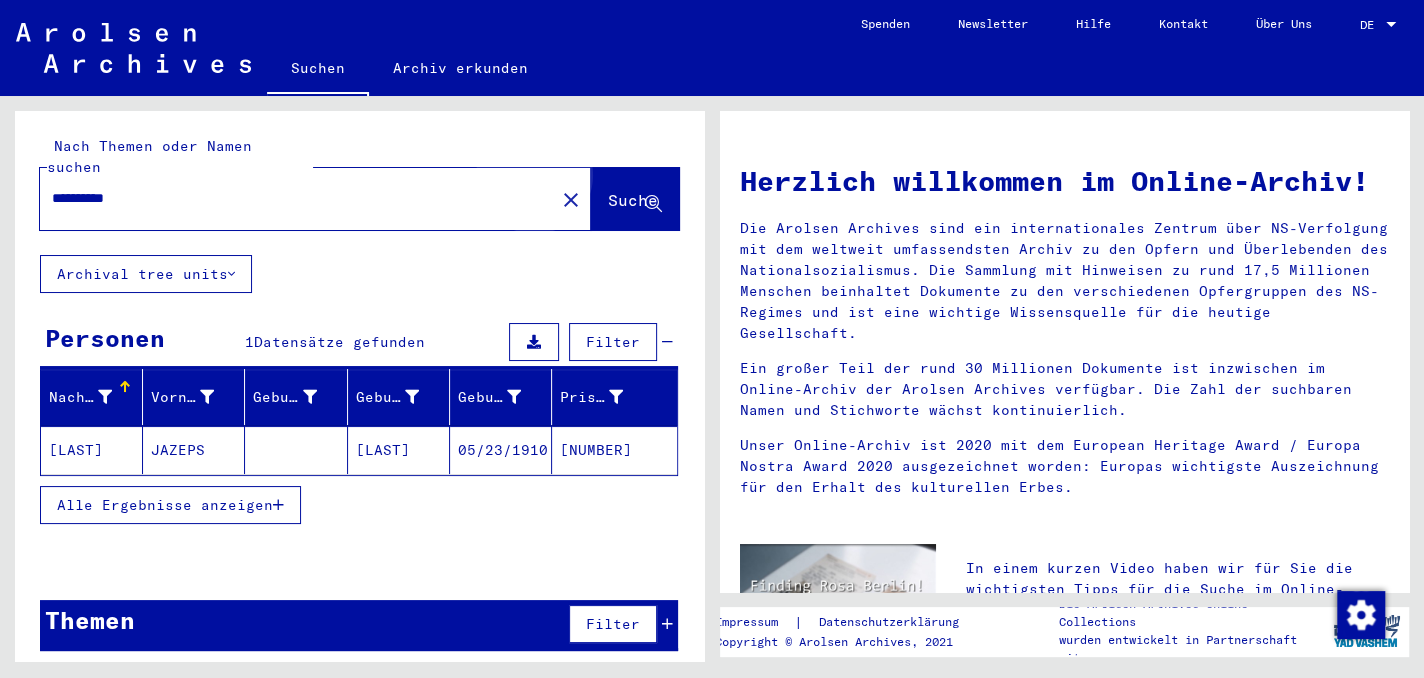 click on "Suche" 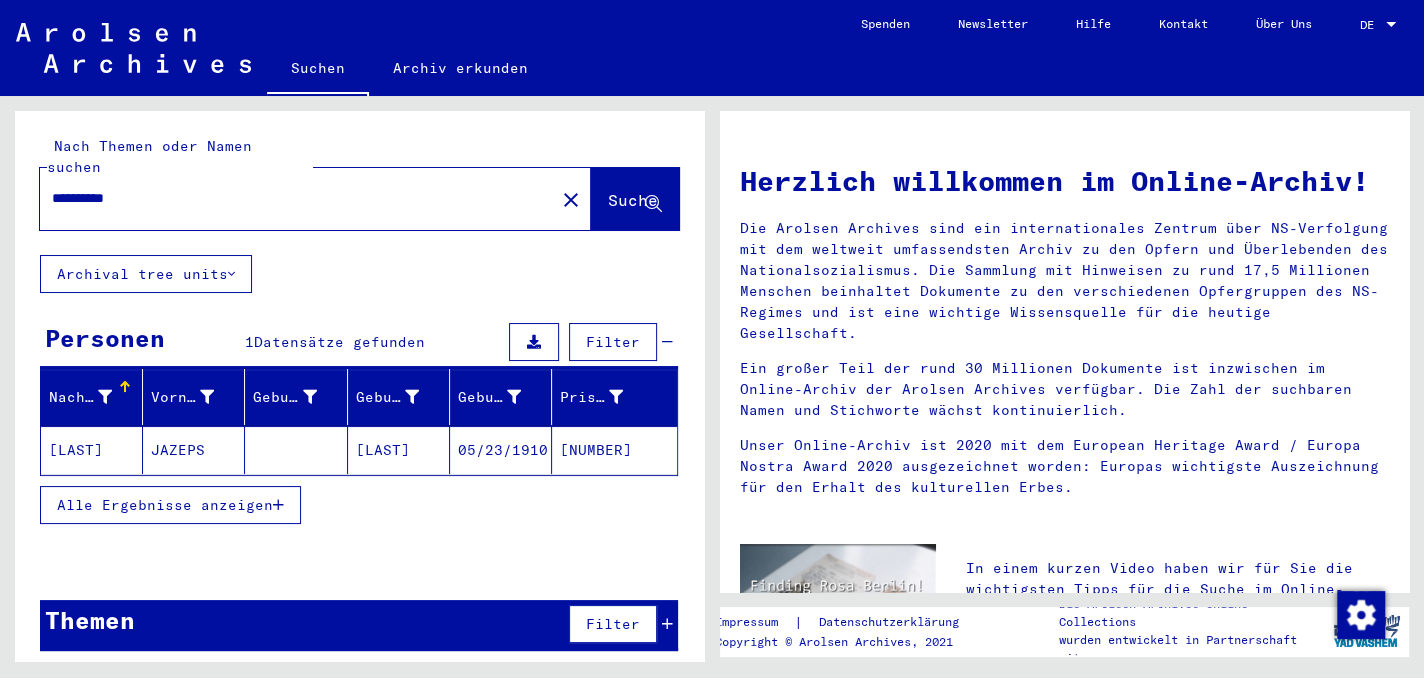 drag, startPoint x: 140, startPoint y: 182, endPoint x: 520, endPoint y: 258, distance: 387.52548 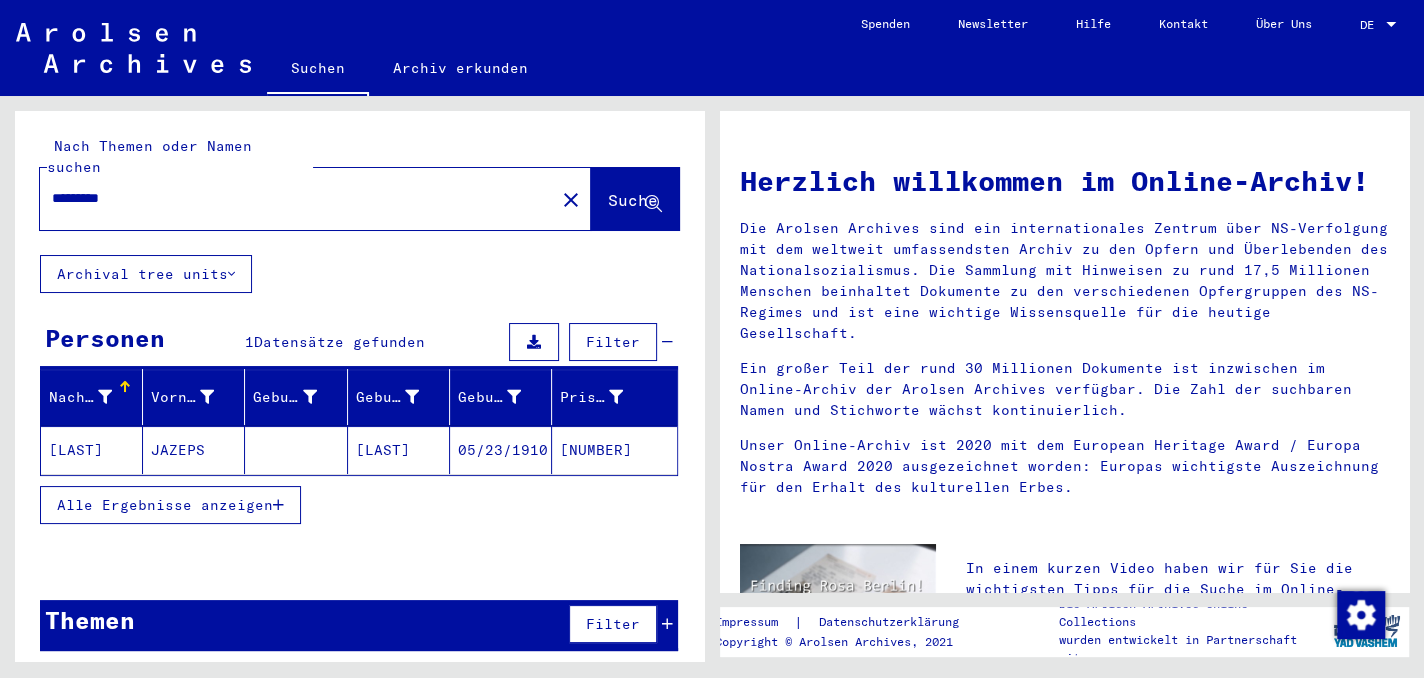 type on "*********" 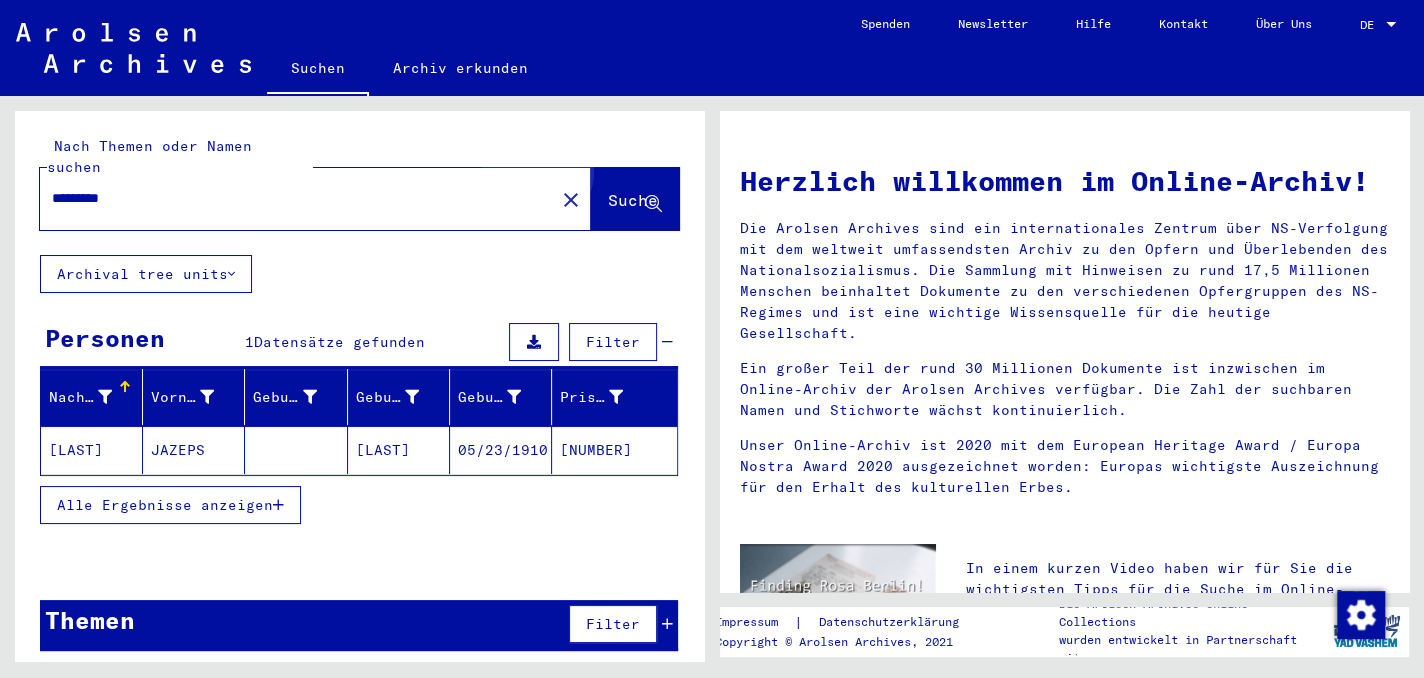 click on "Suche" 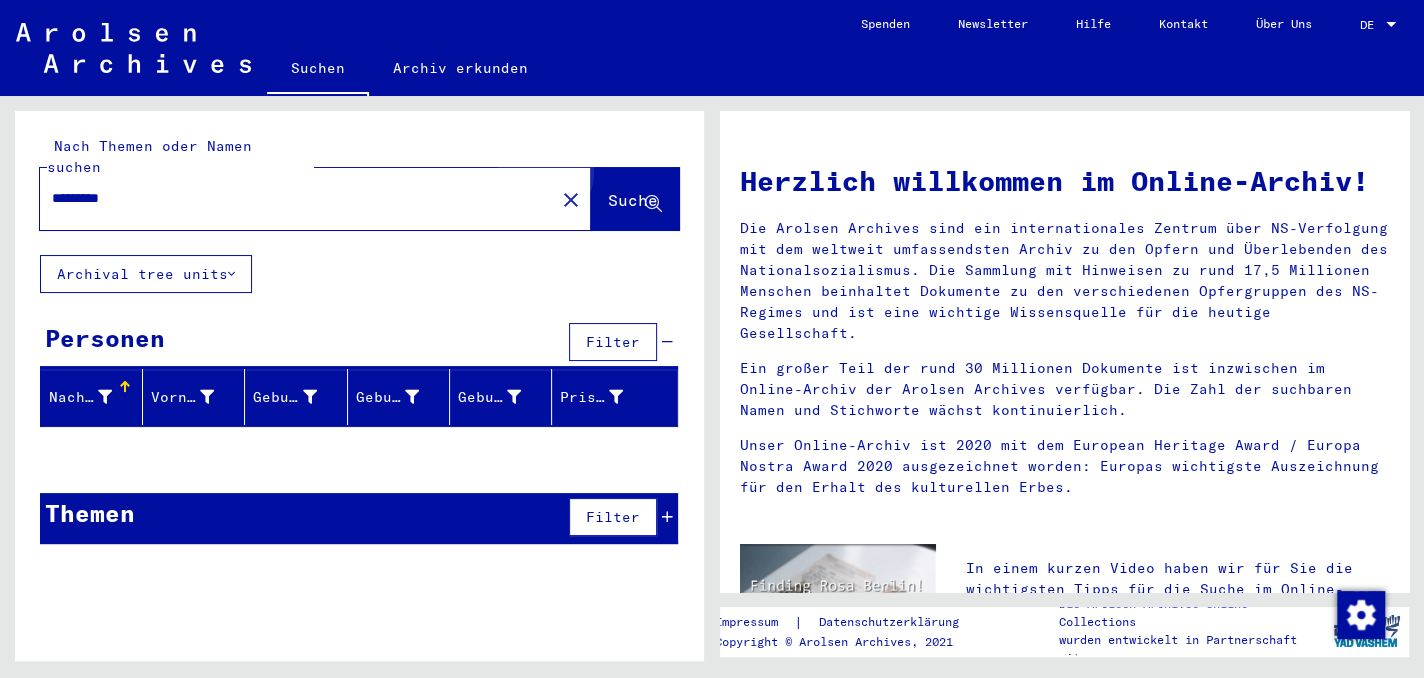 click on "Suche" 